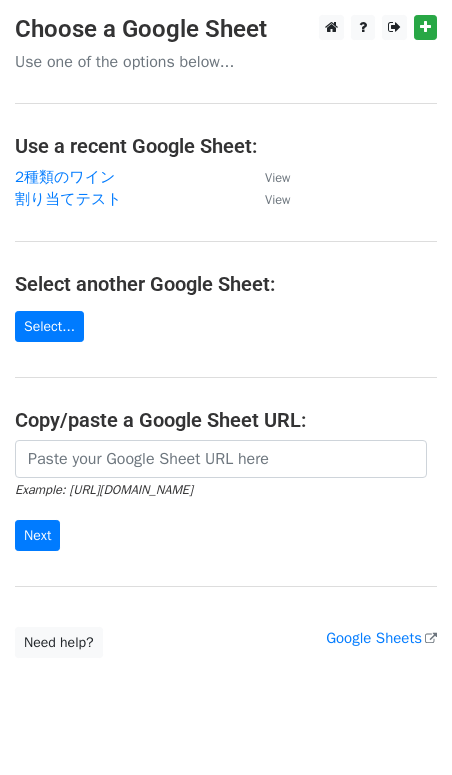 scroll, scrollTop: 0, scrollLeft: 0, axis: both 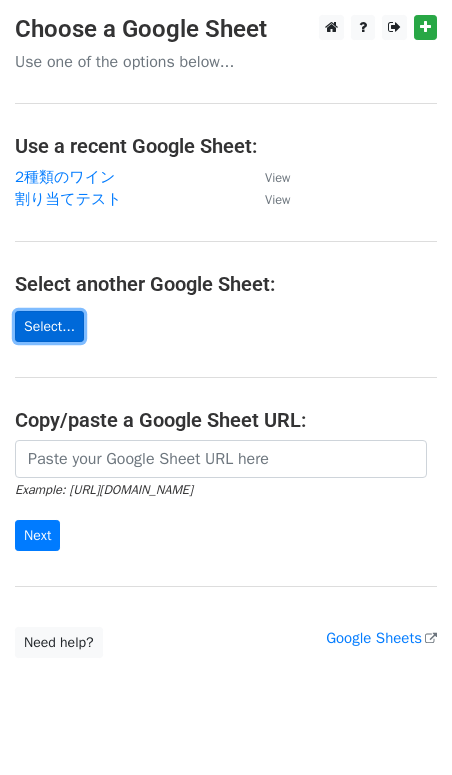 click on "Select..." at bounding box center [49, 326] 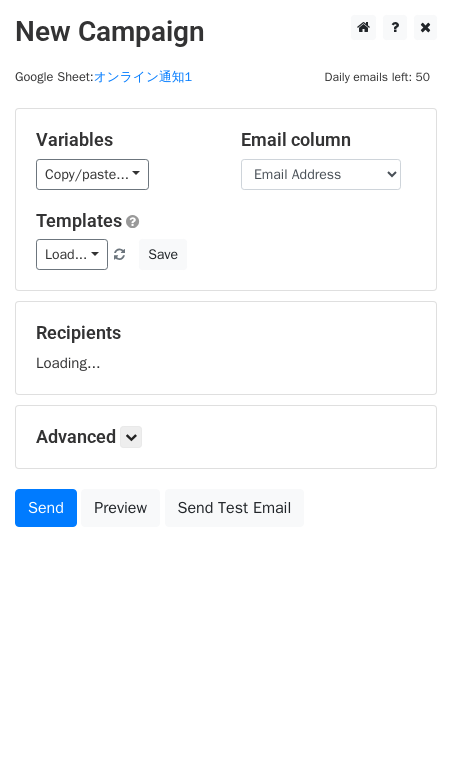 scroll, scrollTop: 0, scrollLeft: 0, axis: both 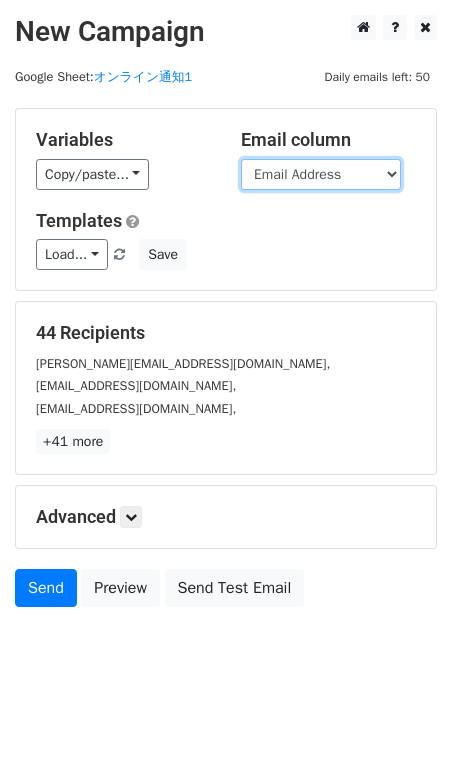 click on "顧客コード
業種
件名
Email Address
CC_Email
Company_Name" at bounding box center (321, 174) 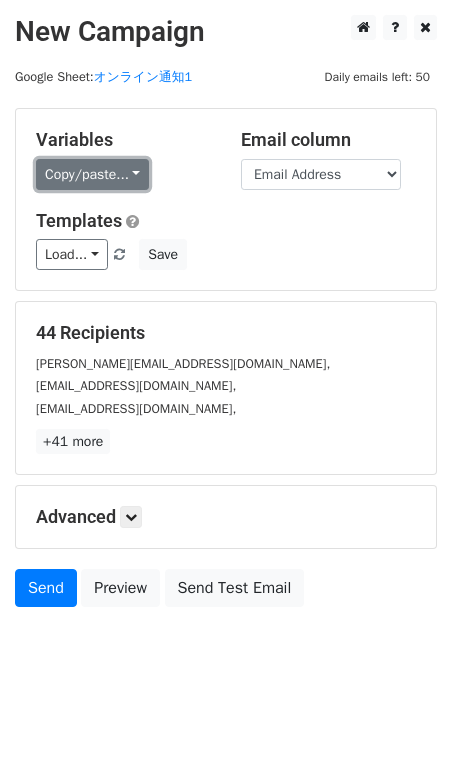 click on "Copy/paste..." at bounding box center [92, 174] 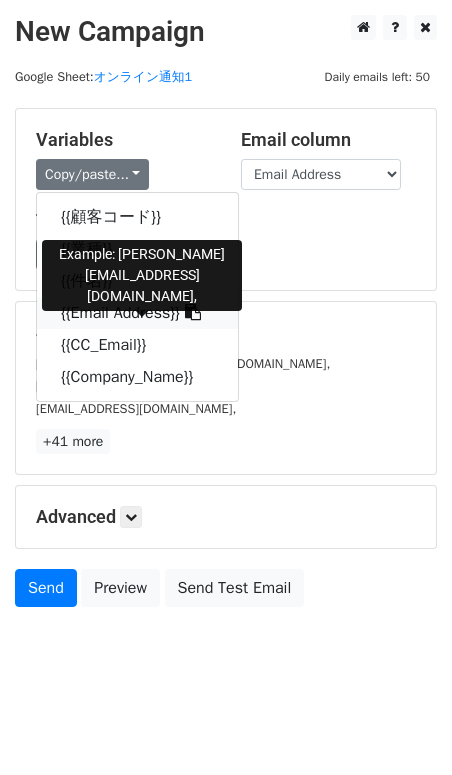 click on "{{Email Address}}" at bounding box center (137, 313) 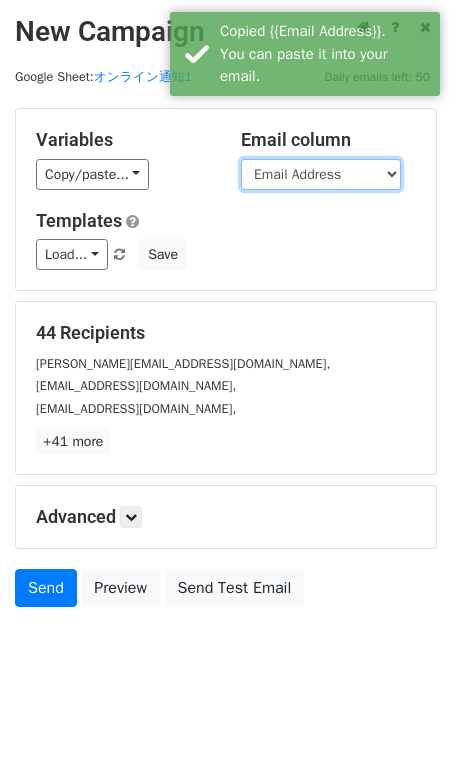 click on "顧客コード
業種
件名
Email Address
CC_Email
Company_Name" at bounding box center (321, 174) 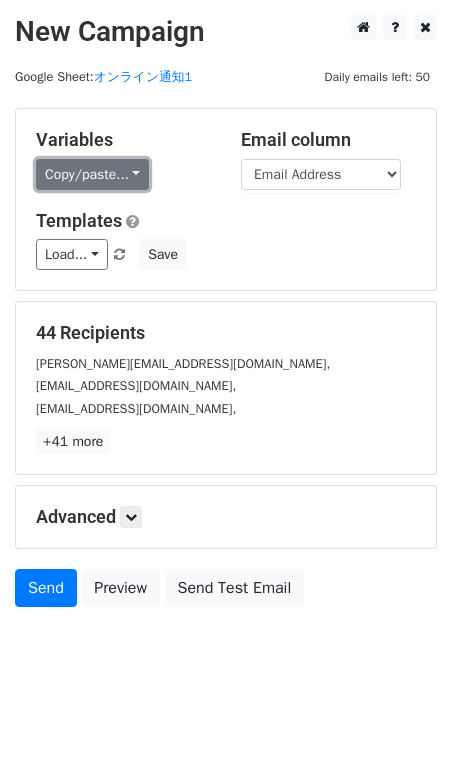 click on "Copy/paste..." at bounding box center [92, 174] 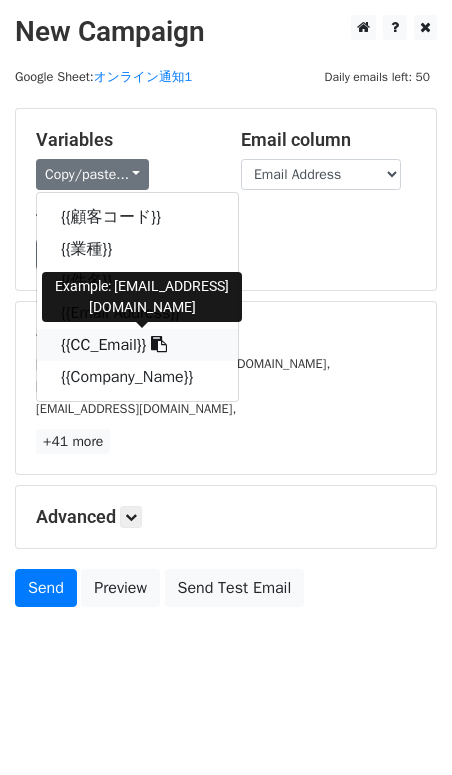 click on "{{CC_Email}}" at bounding box center (137, 345) 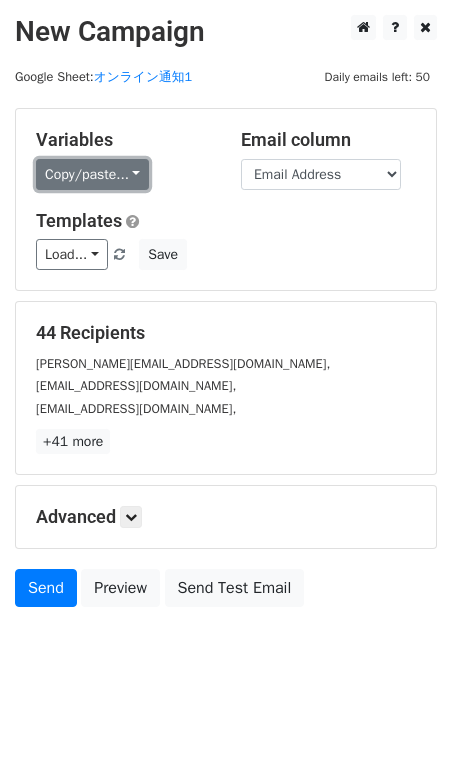 click on "Copy/paste..." at bounding box center [92, 174] 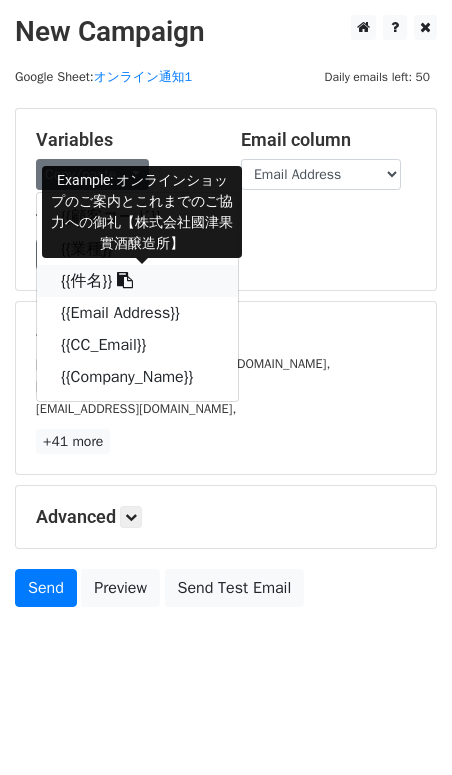 click at bounding box center (125, 280) 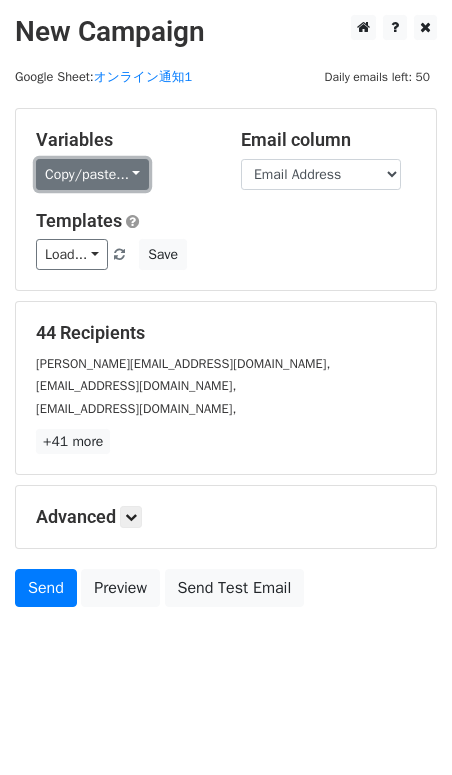 click on "Copy/paste..." at bounding box center (92, 174) 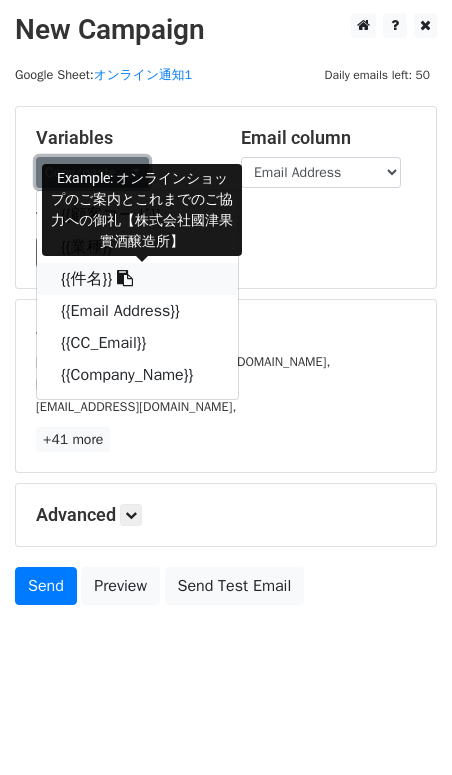 scroll, scrollTop: 0, scrollLeft: 0, axis: both 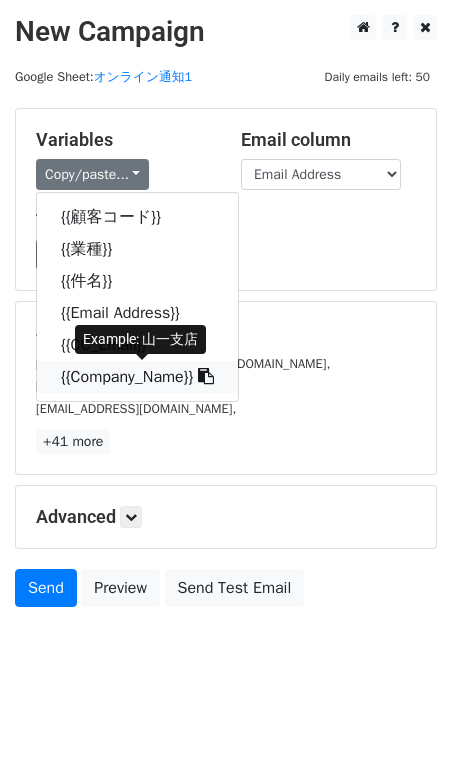 click at bounding box center (206, 376) 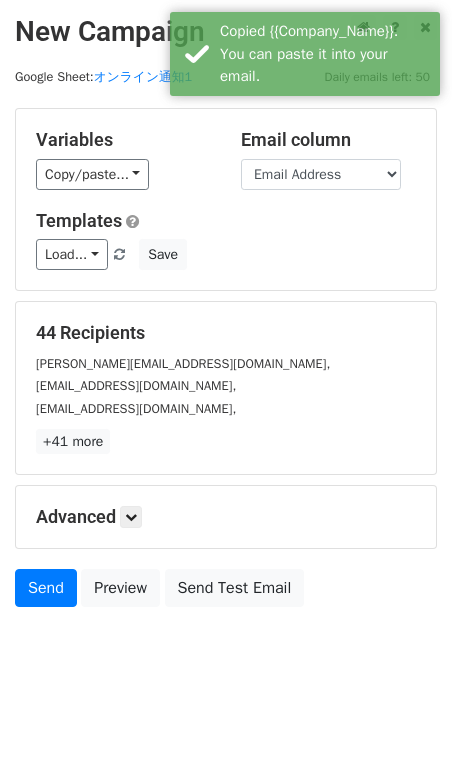 click on "44 Recipients" at bounding box center (226, 333) 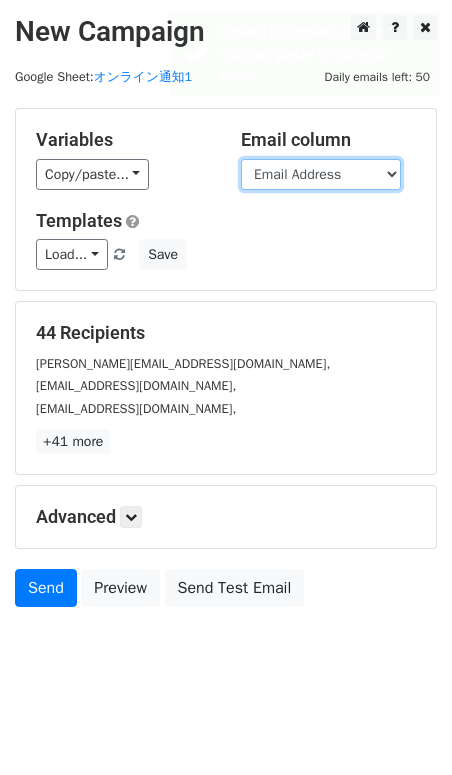 click on "顧客コード
業種
件名
Email Address
CC_Email
Company_Name" at bounding box center (321, 174) 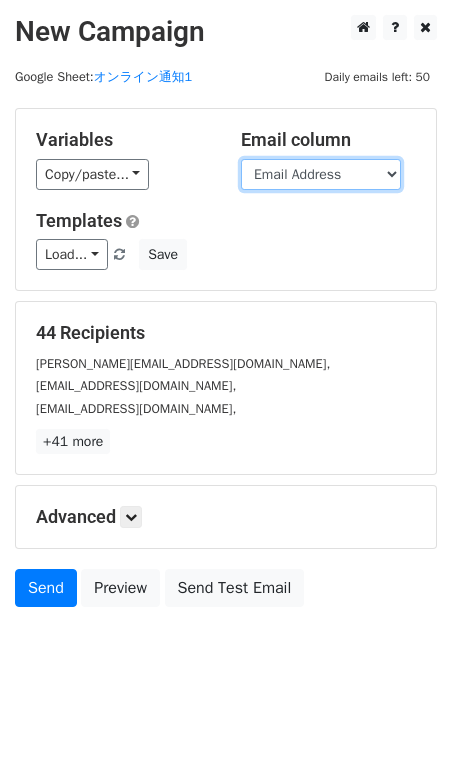 click on "顧客コード
業種
件名
Email Address
CC_Email
Company_Name" at bounding box center (321, 174) 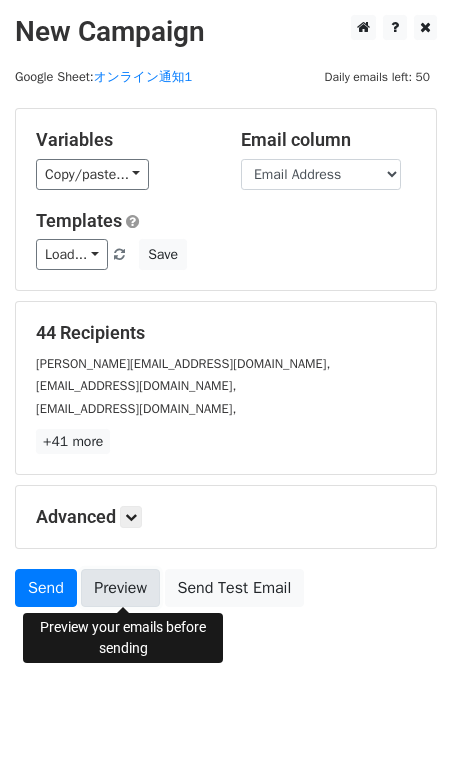 click on "Preview" at bounding box center (120, 588) 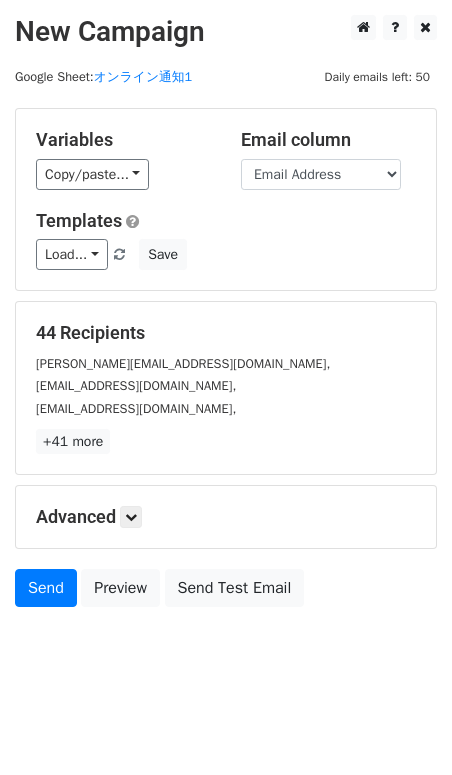 click on "New Campaign
Daily emails left: 50
Google Sheet:
オンライン通知1
Variables
Copy/paste...
{{顧客コード}}
{{業種}}
{{件名}}
{{Email Address}}
{{CC_Email}}
{{Company_Name}}
Email column
顧客コード
業種
件名
Email Address
CC_Email
Company_Name
Templates
Load...
No templates saved
Save
44 Recipients
yasushi-m@merlot.jp,
info@ethelvine.com,
batons@macuisine2002.com,
+41 more
44 Recipients
×
yasushi-m@merlot.jp,
info@ethelvine.com,
batons@macuisine2002.com,
lai@suntalk.jp,
info@r-wineshop.com,
yoshida@mina-perhonen.jp,
wine@shimurasaketen.com,
fujiki@aroma.ocn.ne.jp,
wineshopquruto@gmail.com,
info@grenache.co.jp,
nagataya@ict.ne.jp,
shinkawa@msj.biglobe.ne.jp," at bounding box center (226, 316) 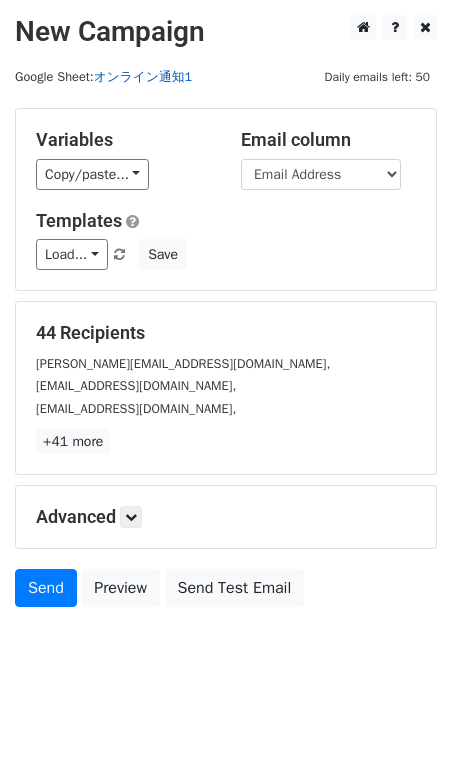 click on "オンライン通知1" at bounding box center [143, 77] 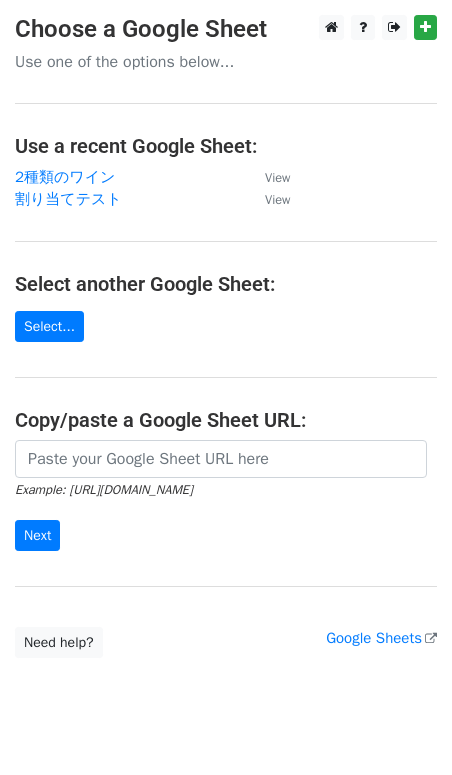 scroll, scrollTop: 0, scrollLeft: 0, axis: both 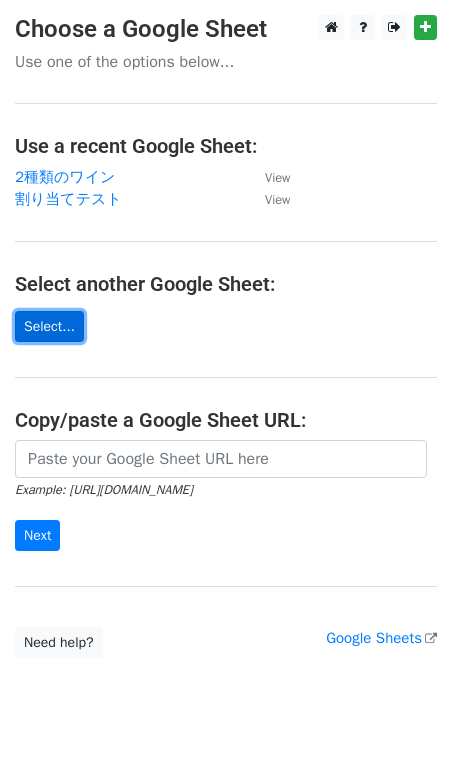 click on "Select..." at bounding box center [49, 326] 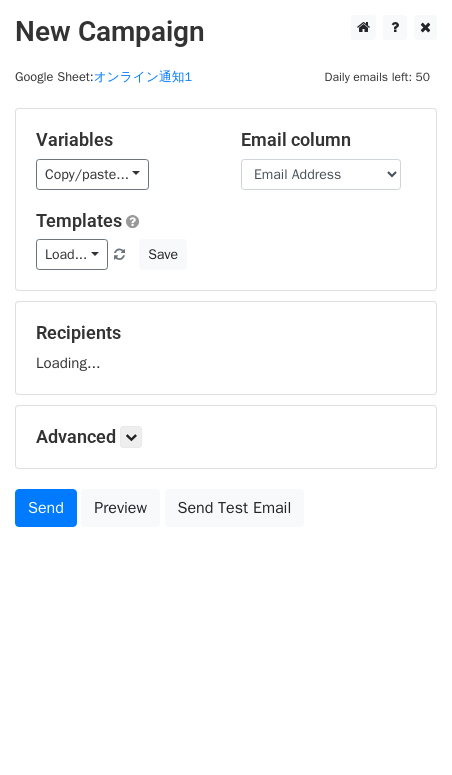 scroll, scrollTop: 0, scrollLeft: 0, axis: both 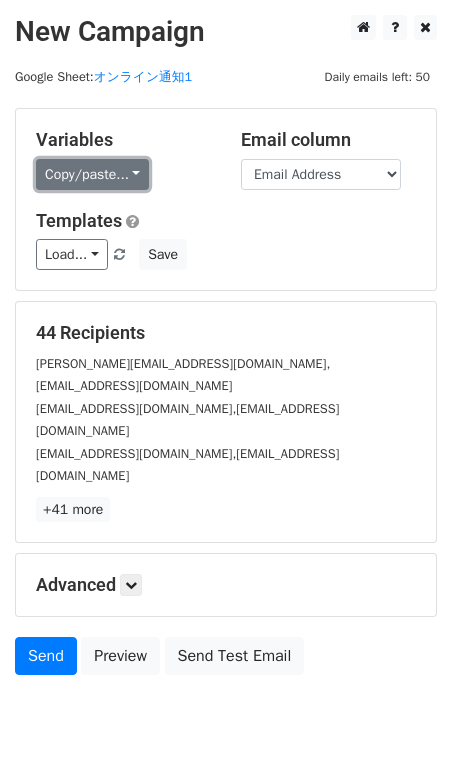 click on "Copy/paste..." at bounding box center (92, 174) 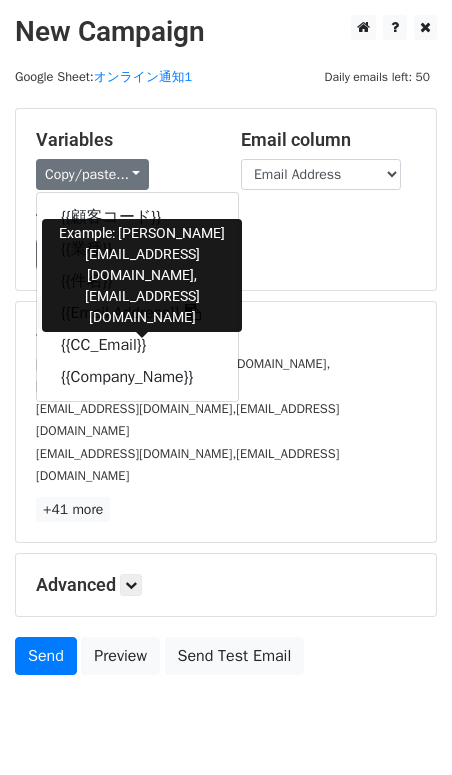 click at bounding box center (193, 312) 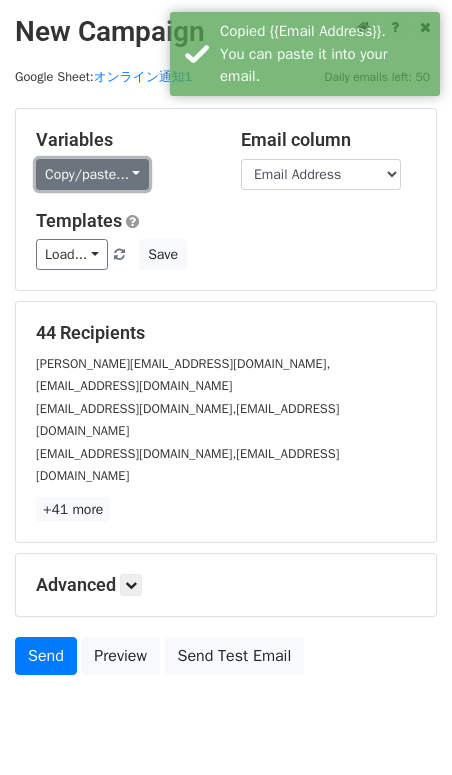 click on "Copy/paste..." at bounding box center (92, 174) 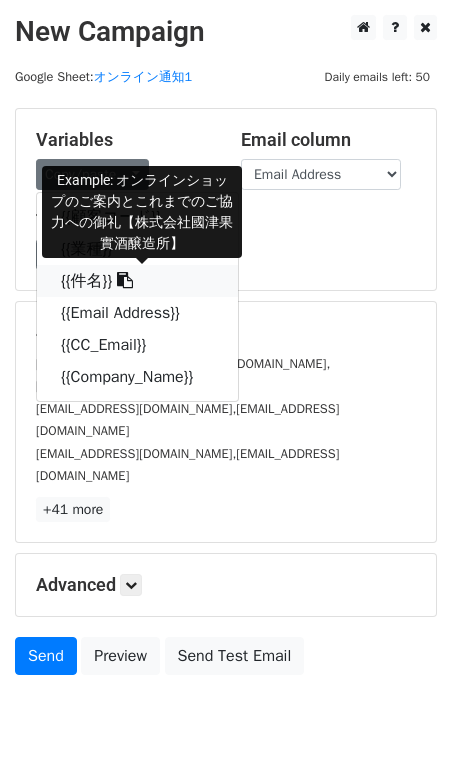 click on "{{件名}}" at bounding box center [137, 281] 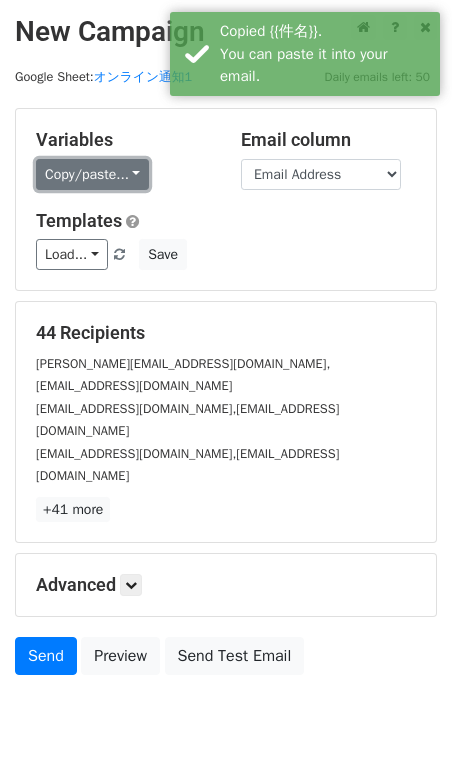 click on "Copy/paste..." at bounding box center [92, 174] 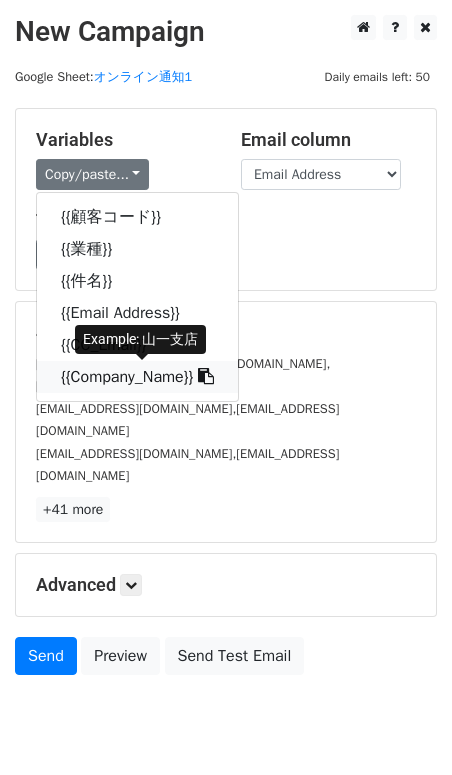click at bounding box center (206, 376) 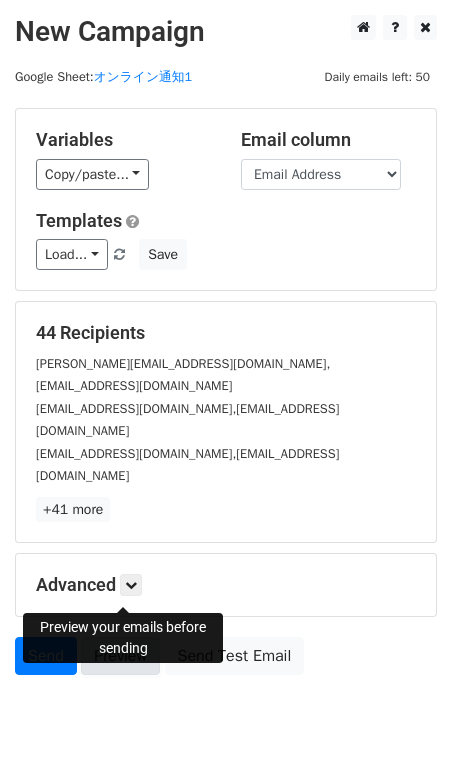 click on "Preview" at bounding box center (120, 656) 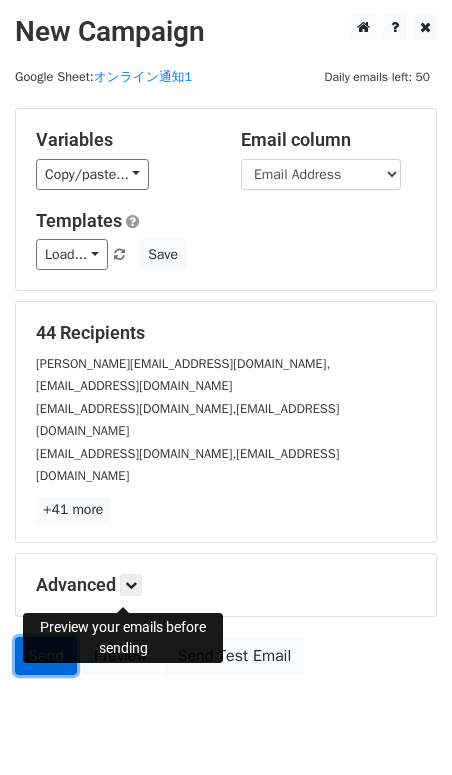 click on "Send" at bounding box center [46, 656] 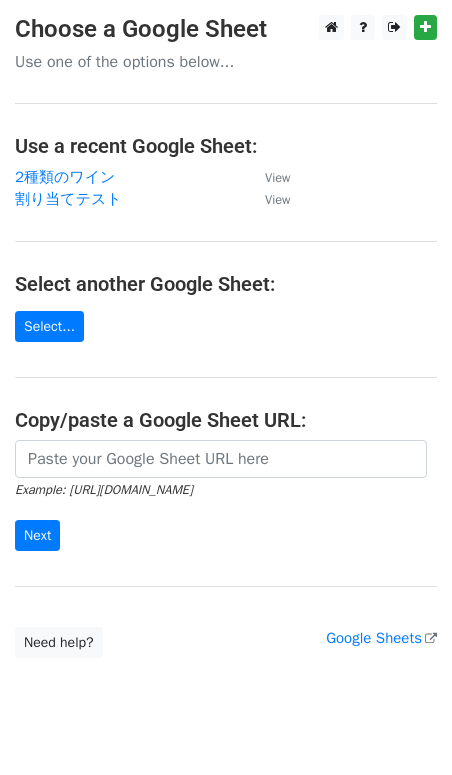scroll, scrollTop: 0, scrollLeft: 0, axis: both 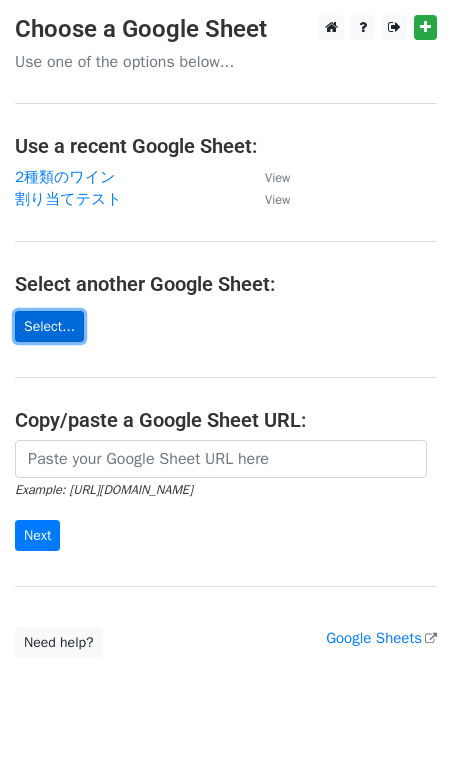 click on "Select..." at bounding box center [49, 326] 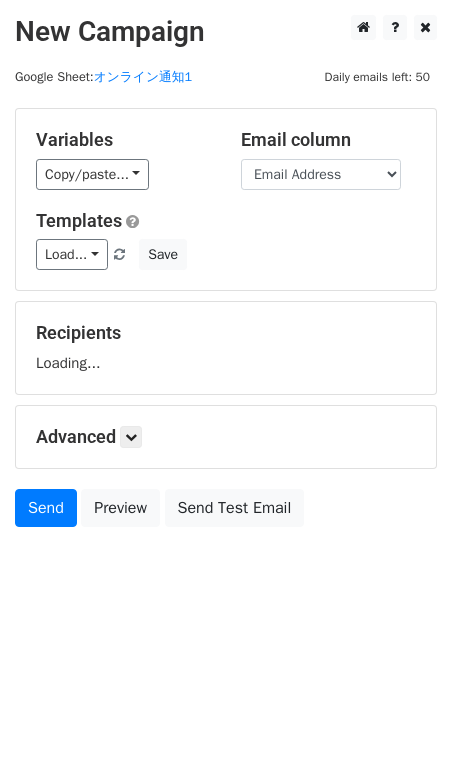 scroll, scrollTop: 0, scrollLeft: 0, axis: both 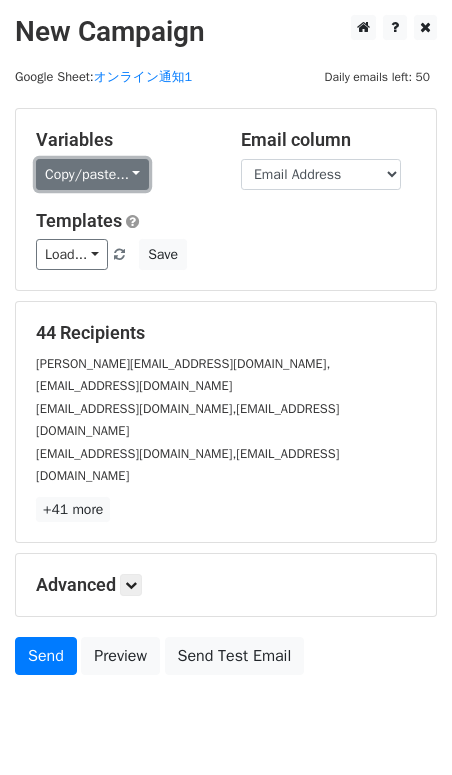 click on "Copy/paste..." at bounding box center (92, 174) 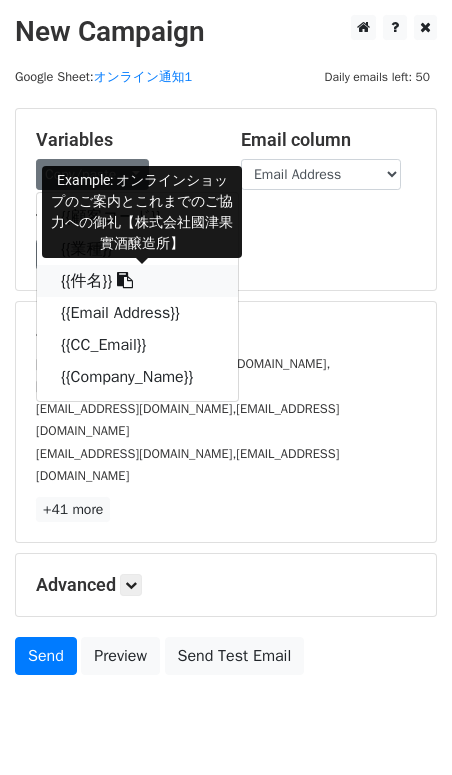 click on "{{件名}}" at bounding box center [137, 281] 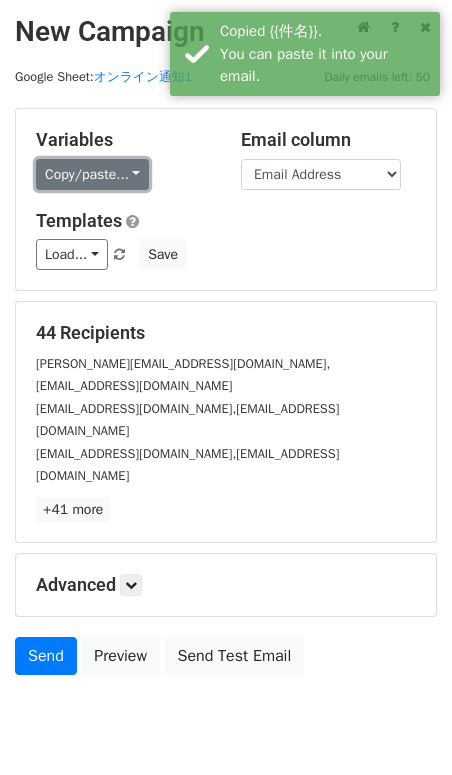 click on "Copy/paste..." at bounding box center (92, 174) 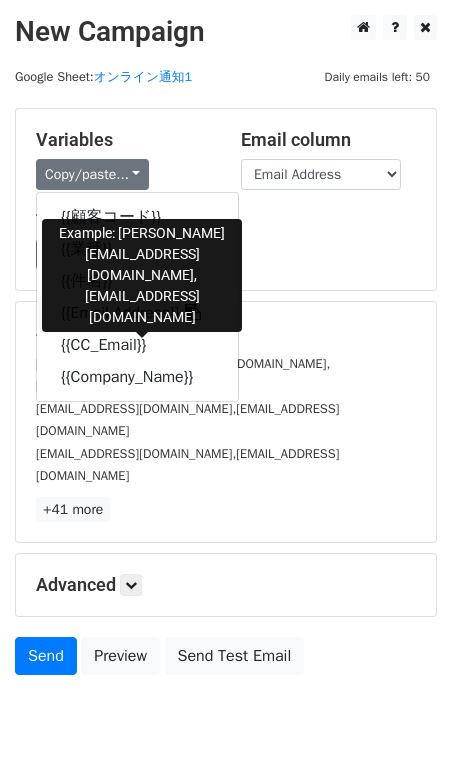 click on "{{Email Address}}" at bounding box center [137, 313] 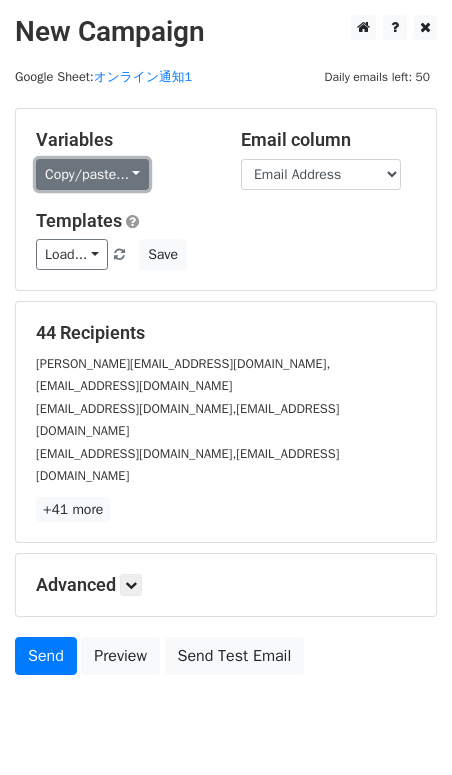 click on "Copy/paste..." at bounding box center (92, 174) 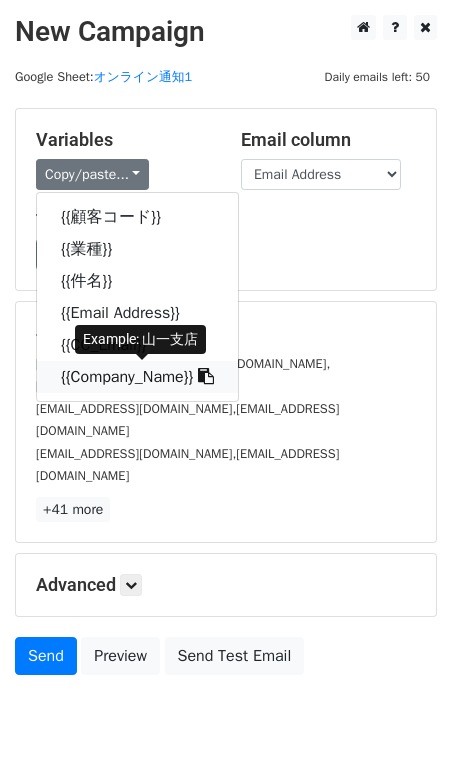 click on "{{Company_Name}}" at bounding box center [137, 377] 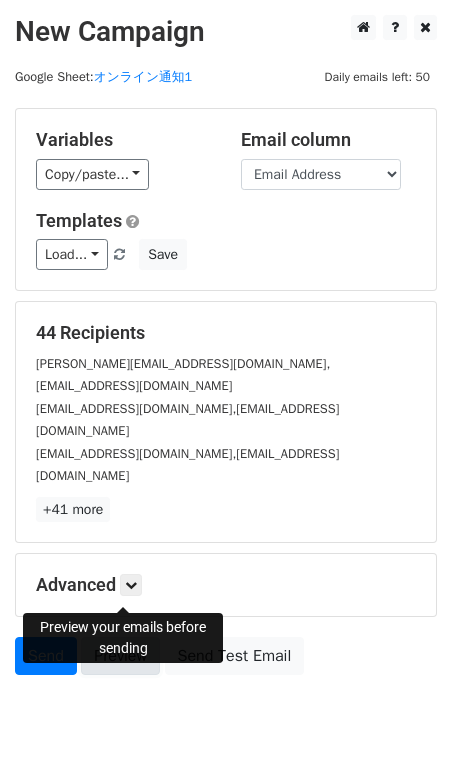 click on "Preview" at bounding box center [120, 656] 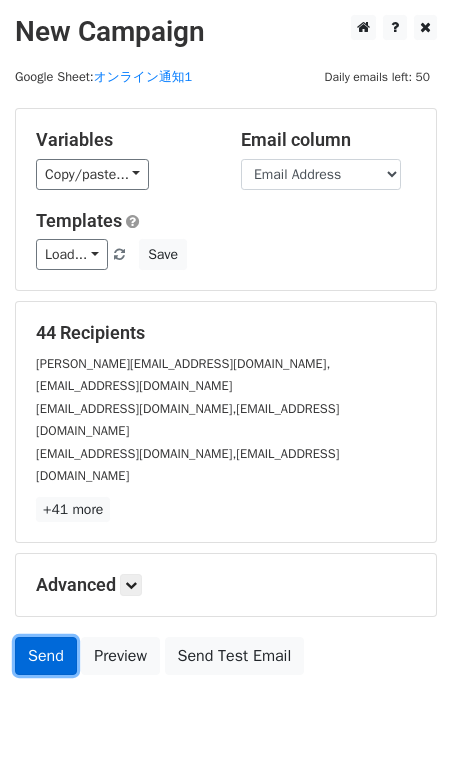 click on "Send" at bounding box center [46, 656] 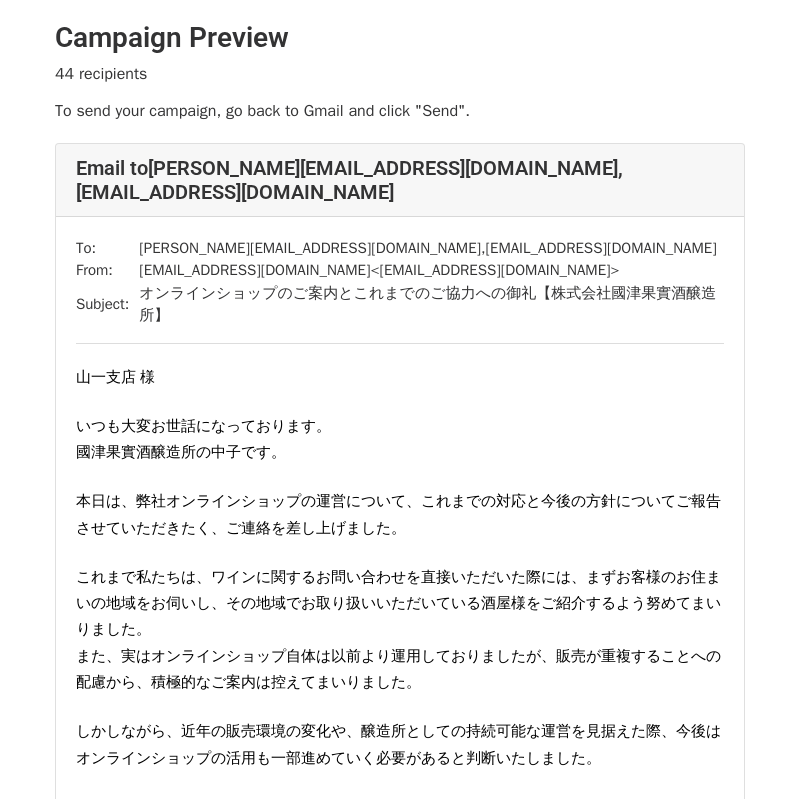 scroll, scrollTop: 0, scrollLeft: 0, axis: both 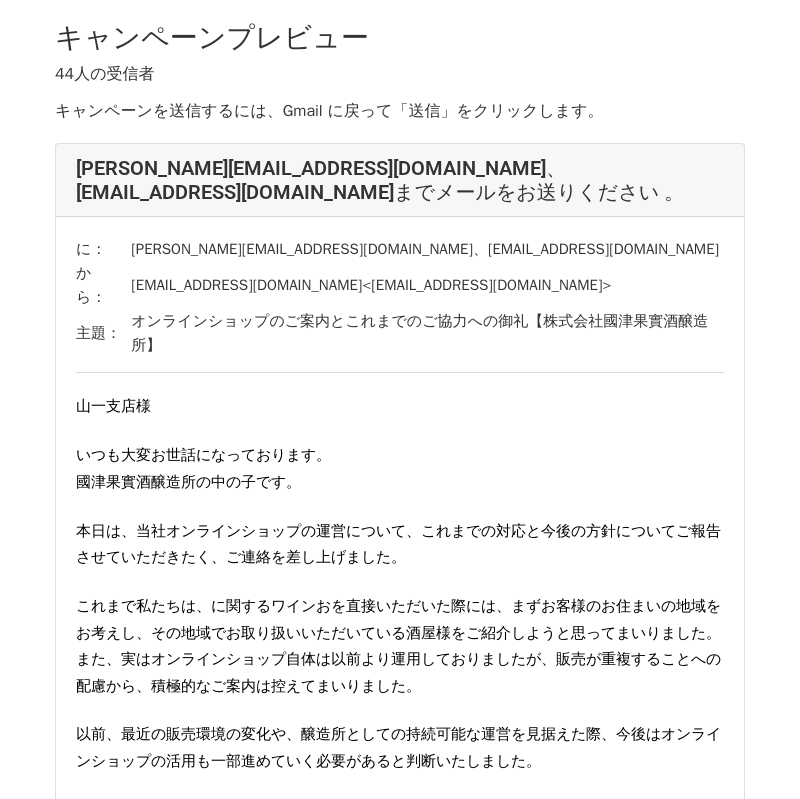 click on "、" at bounding box center (480, 249) 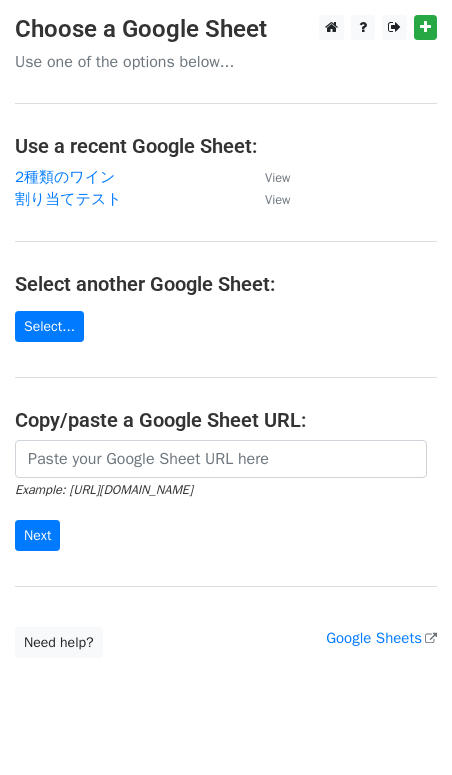 scroll, scrollTop: 0, scrollLeft: 0, axis: both 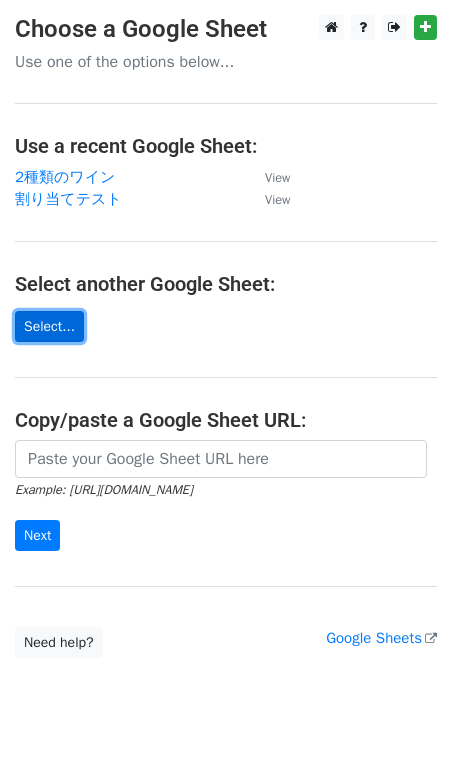 click on "Select..." at bounding box center (49, 326) 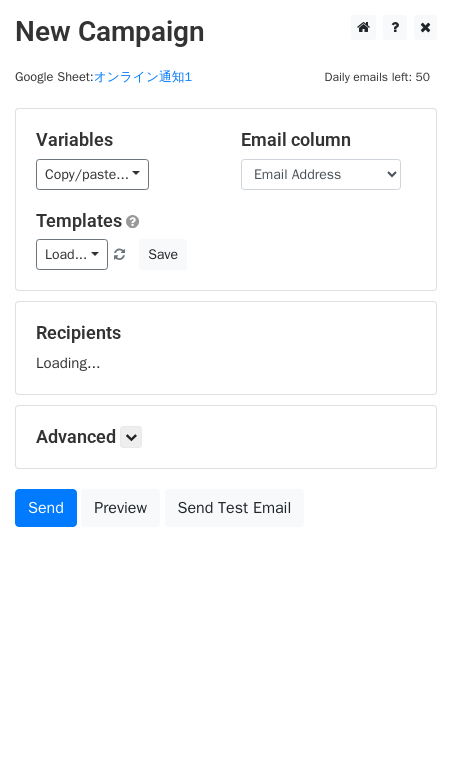 scroll, scrollTop: 0, scrollLeft: 0, axis: both 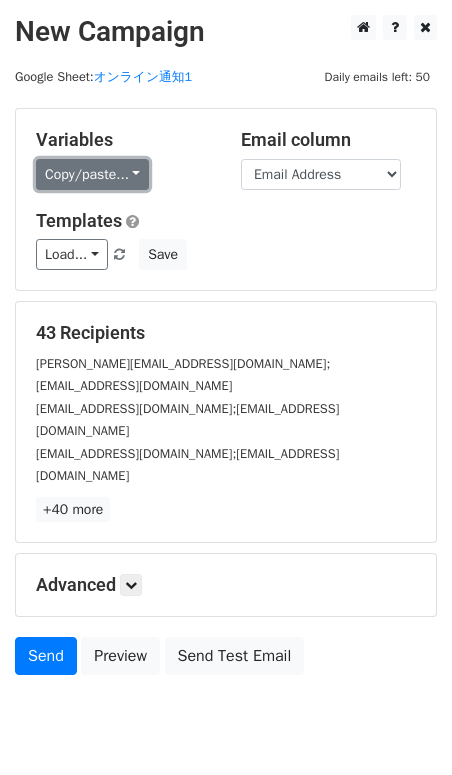 click on "Copy/paste..." at bounding box center [92, 174] 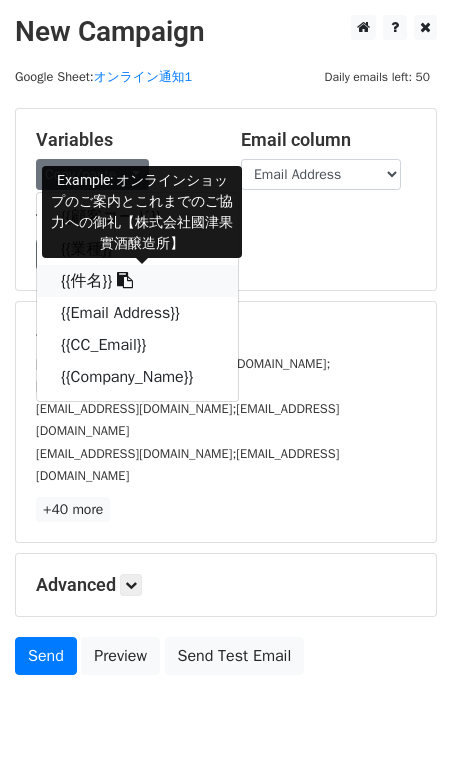 click at bounding box center [125, 280] 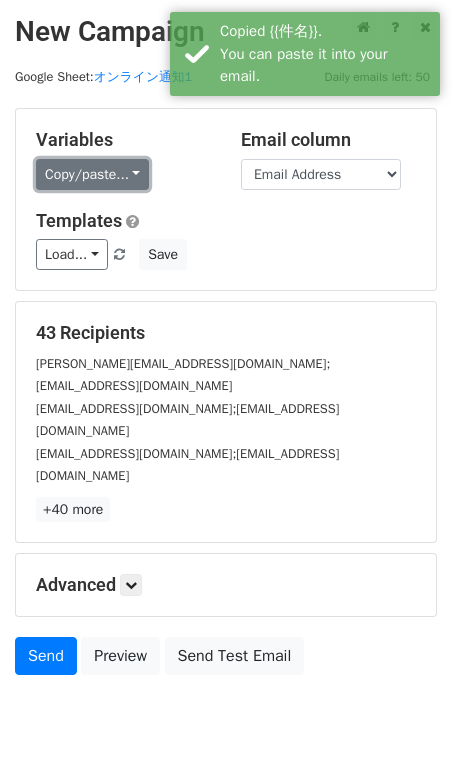 click on "Copy/paste..." at bounding box center (92, 174) 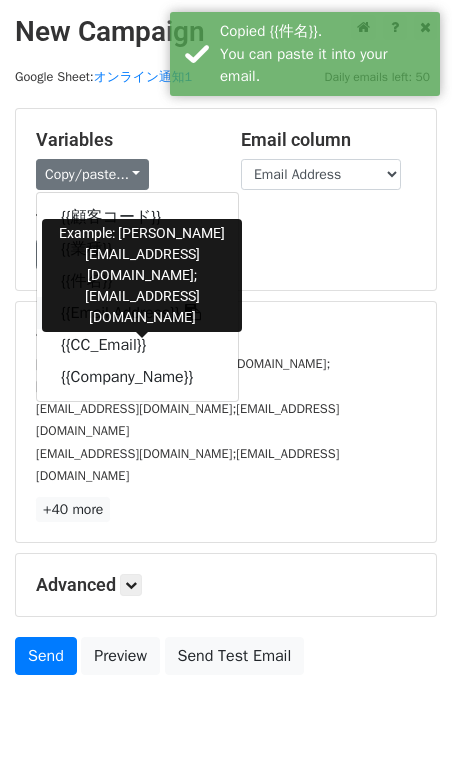 click at bounding box center [193, 312] 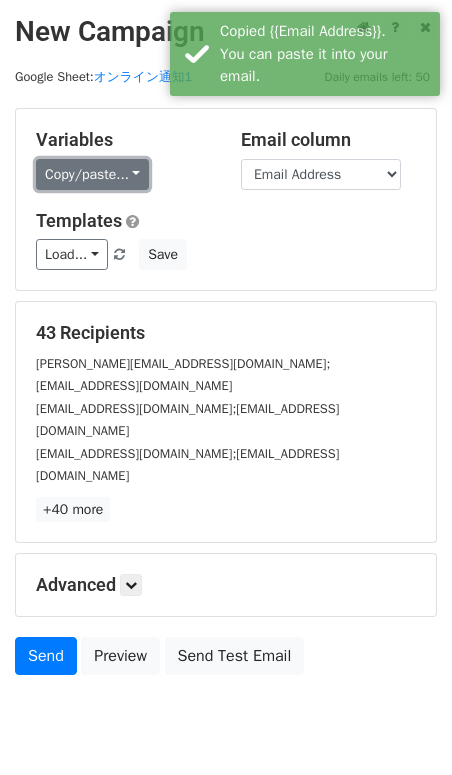 click on "Copy/paste..." at bounding box center (92, 174) 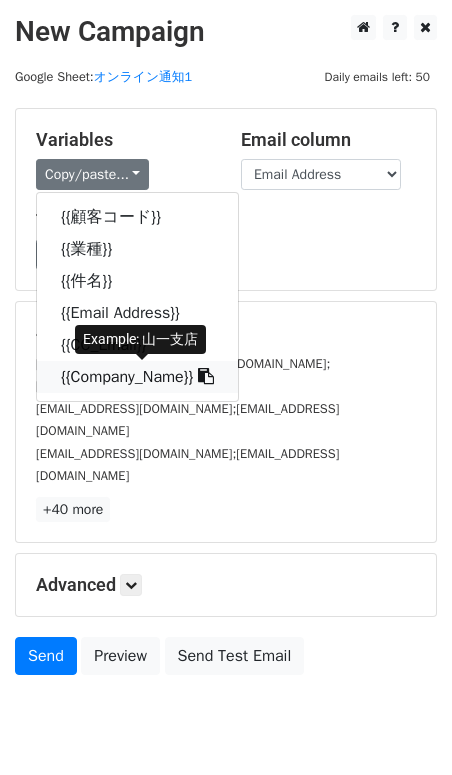 click at bounding box center (206, 376) 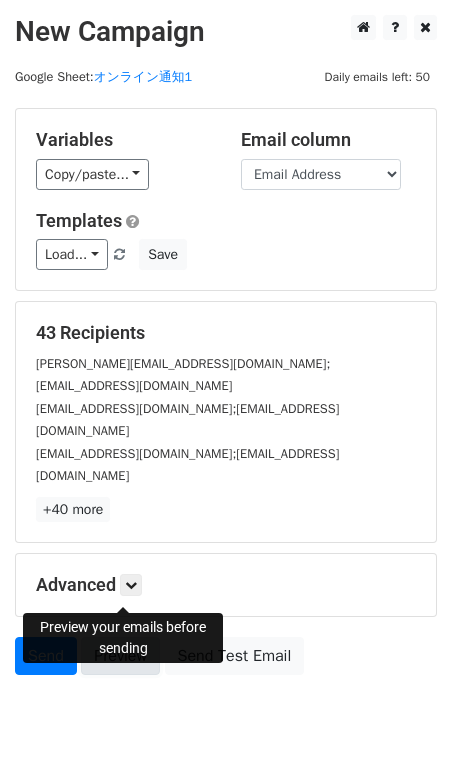 click on "Preview" at bounding box center [120, 656] 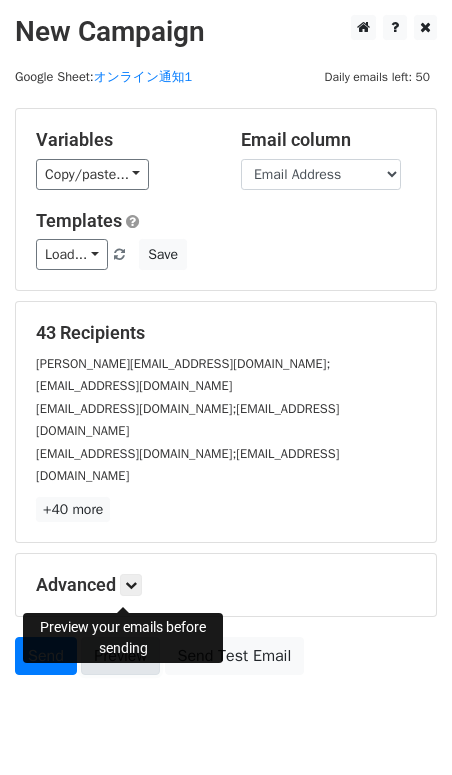 click on "Preview" at bounding box center (120, 656) 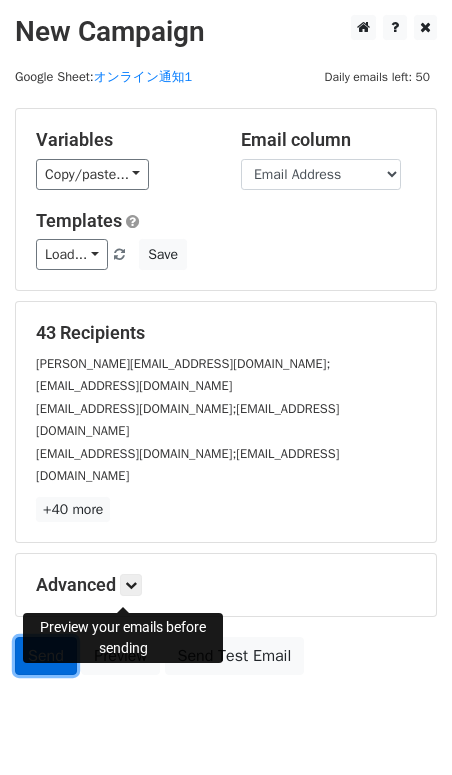 click on "Send" at bounding box center [46, 656] 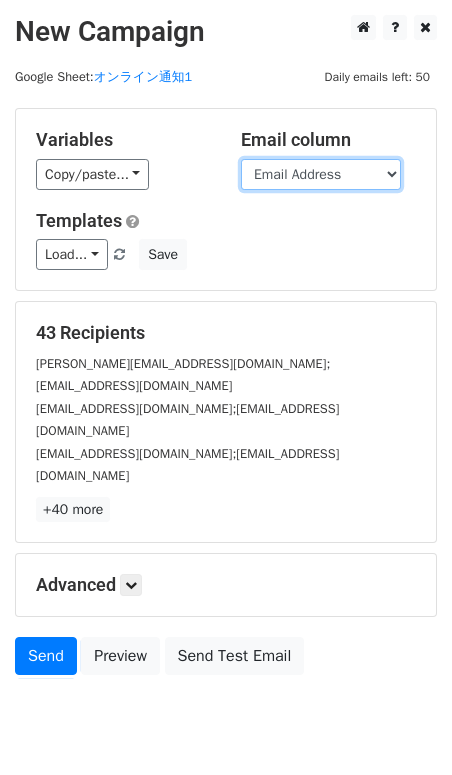 click on "顧客コード
業種
件名
Email Address
CC_Email
Company_Name" at bounding box center (321, 174) 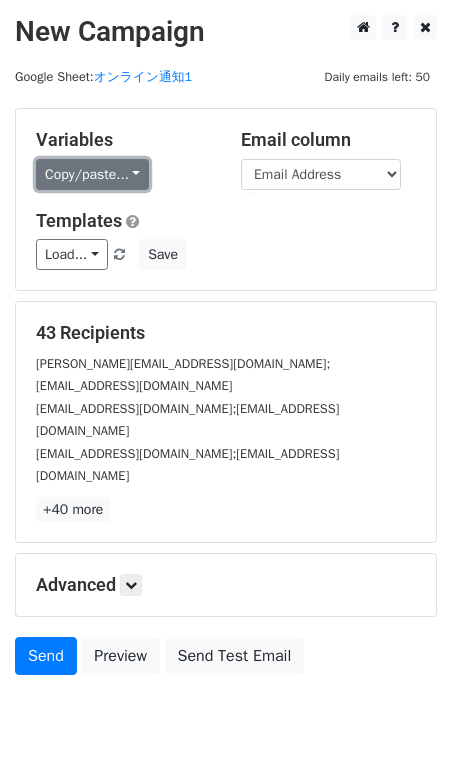 click on "Copy/paste..." at bounding box center (92, 174) 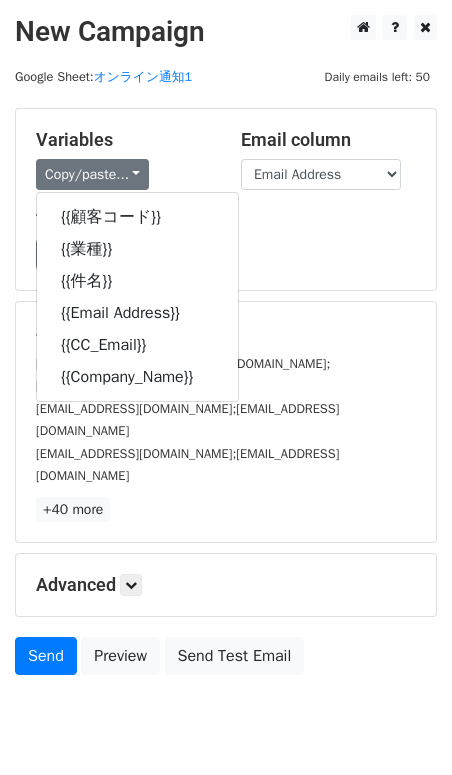 click on "Copy/paste...
{{顧客コード}}
{{業種}}
{{件名}}
{{Email Address}}
{{CC_Email}}
{{Company_Name}}" at bounding box center [123, 174] 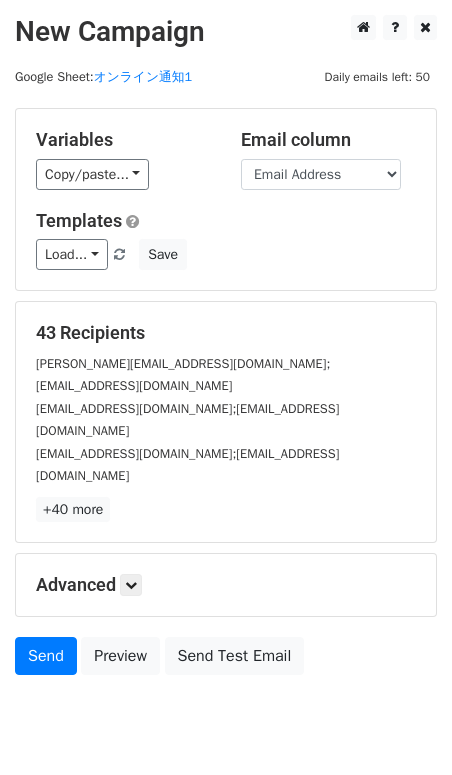click on "Google Sheet:
オンライン通知1" at bounding box center (103, 77) 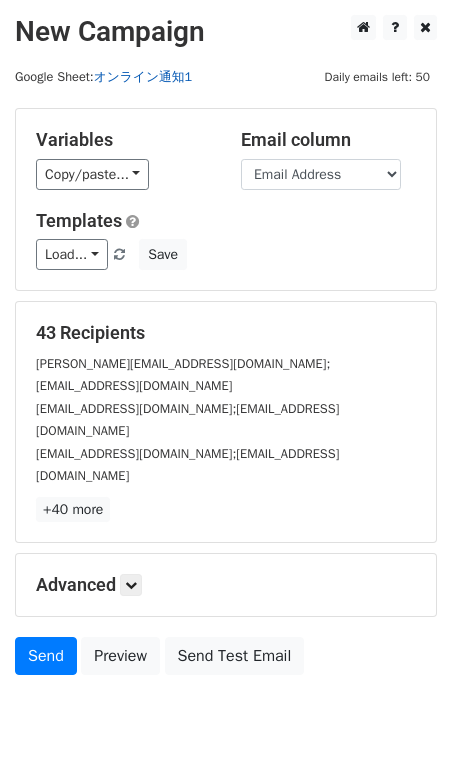 click on "オンライン通知1" at bounding box center (143, 77) 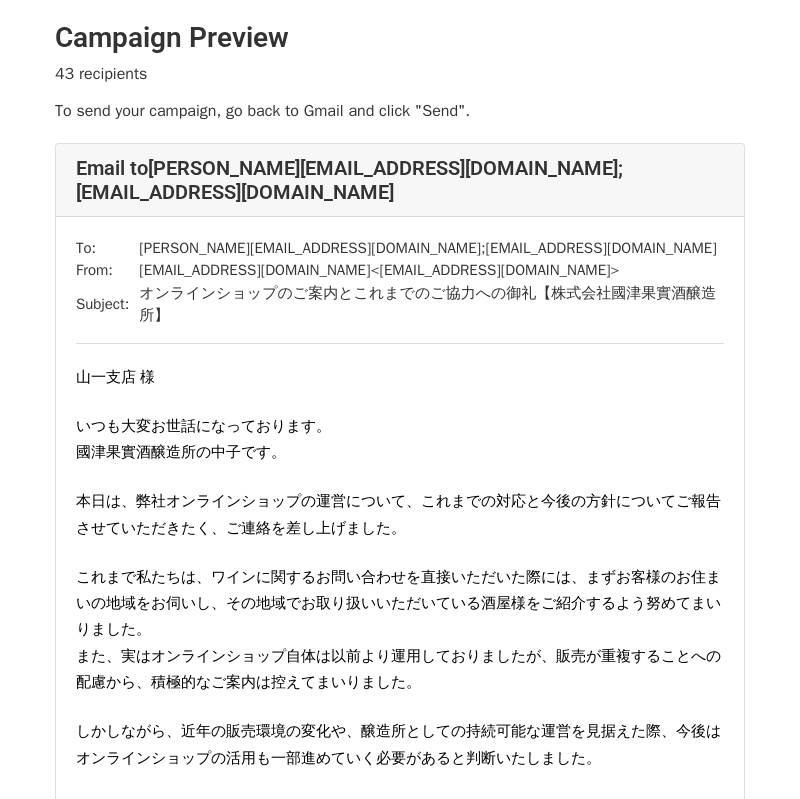 scroll, scrollTop: 0, scrollLeft: 0, axis: both 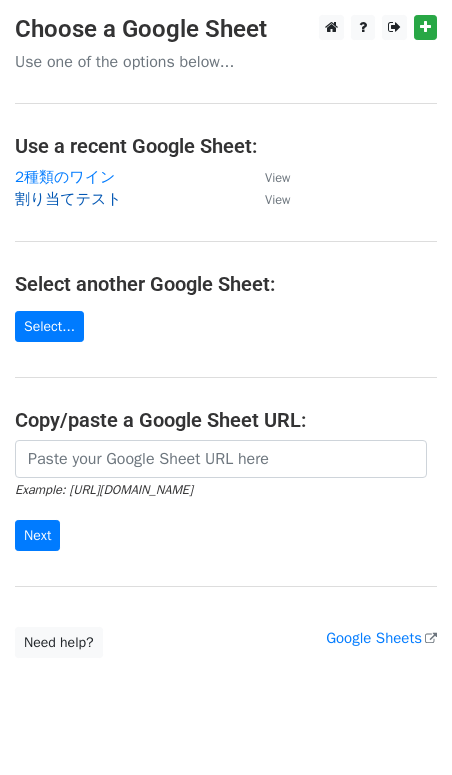 click on "割り当てテスト" at bounding box center [68, 199] 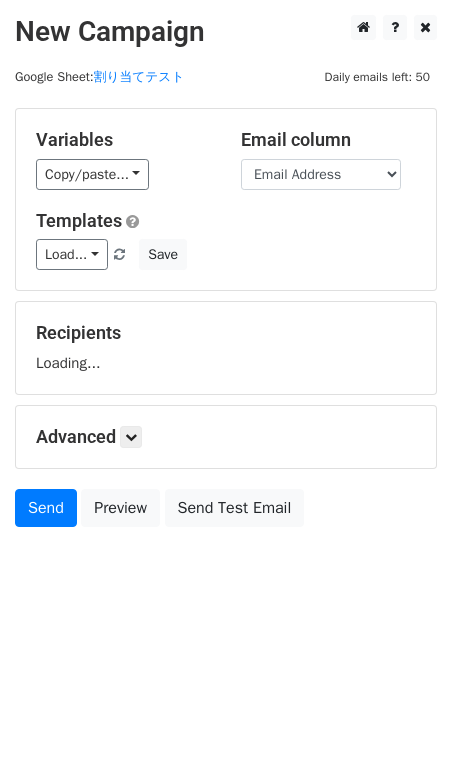 scroll, scrollTop: 0, scrollLeft: 0, axis: both 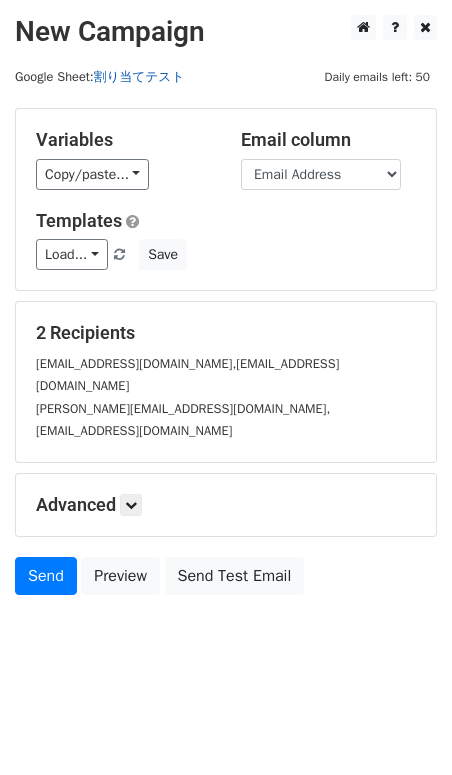 click on "割り当てテスト" at bounding box center [139, 77] 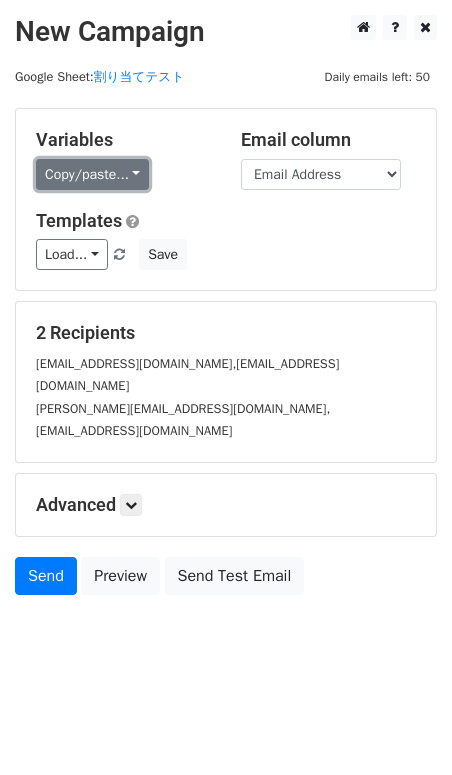 click on "Copy/paste..." at bounding box center (92, 174) 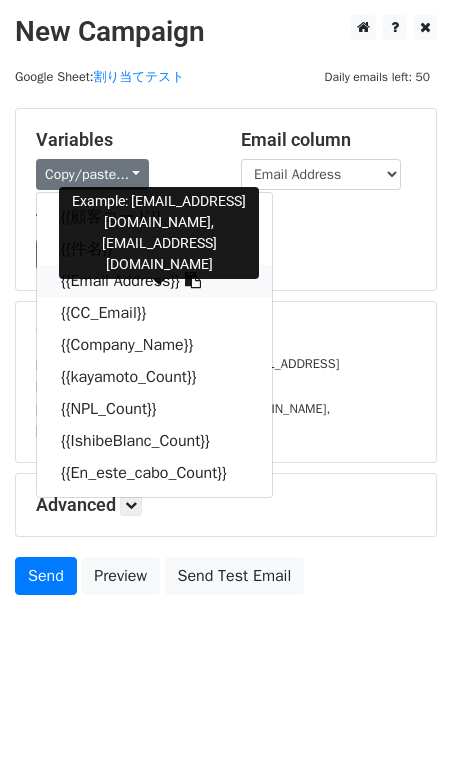 click on "{{Email Address}}" at bounding box center [154, 281] 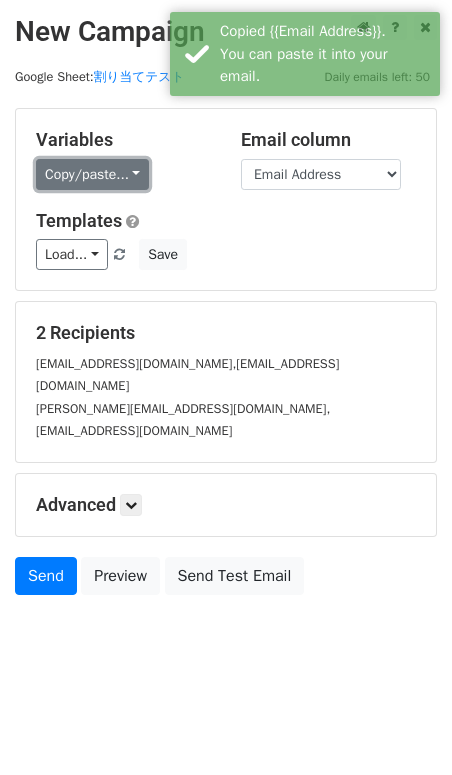 click on "Copy/paste..." at bounding box center (92, 174) 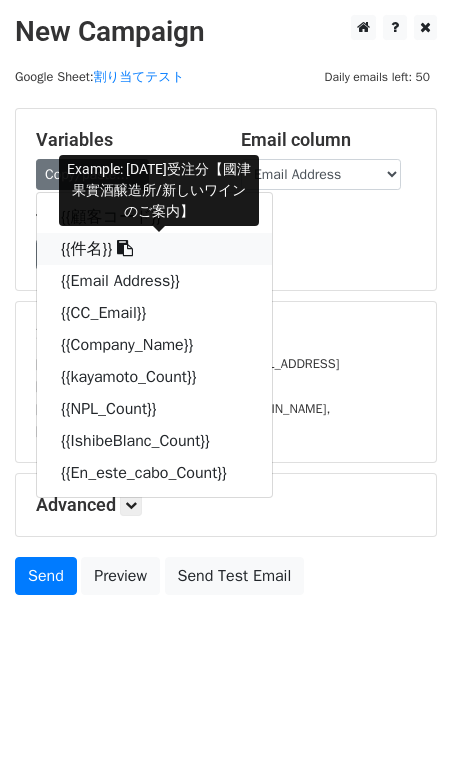 click on "{{件名}}" at bounding box center (154, 249) 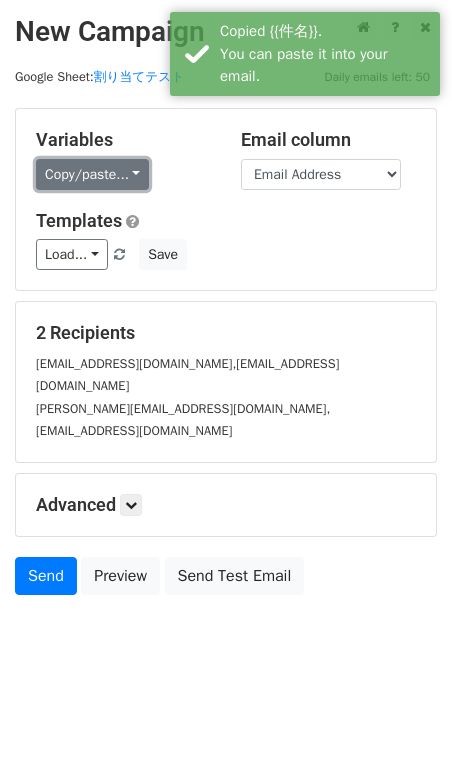 click on "Copy/paste..." at bounding box center (92, 174) 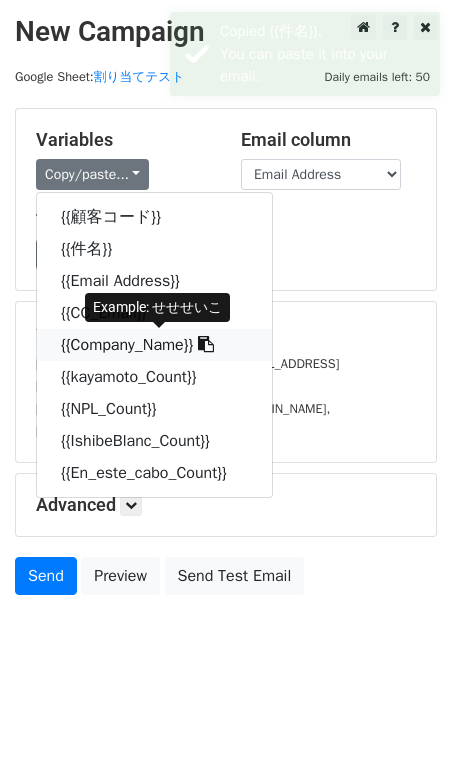click at bounding box center (206, 344) 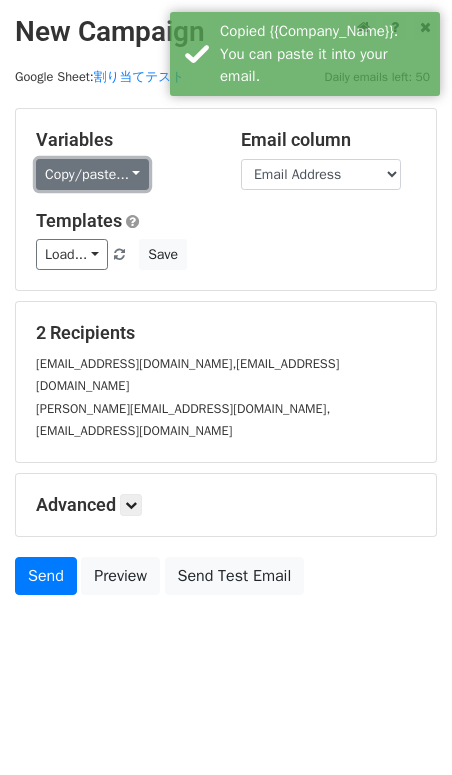 click on "Copy/paste..." at bounding box center [92, 174] 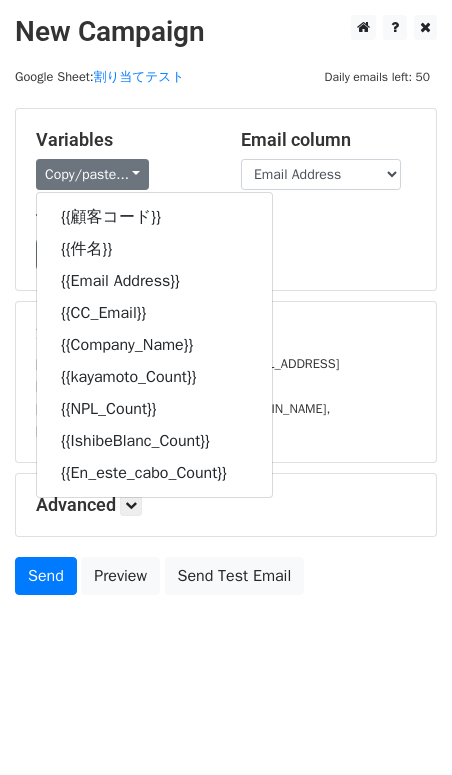 click on "Templates
Load...
No templates saved
Save" at bounding box center [226, 240] 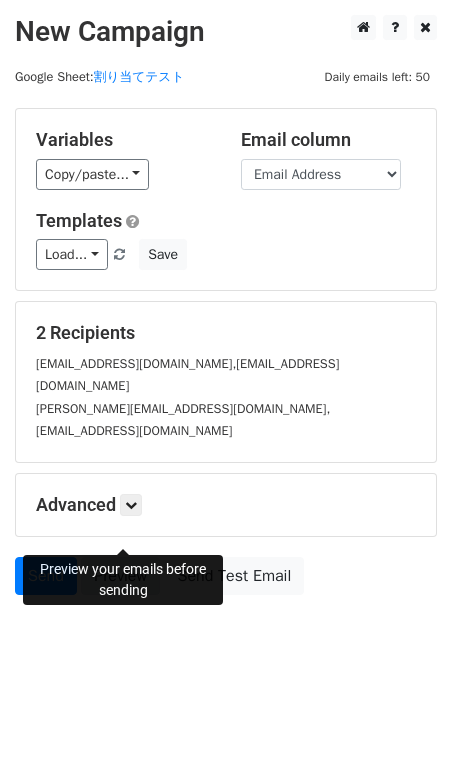 click on "Preview" at bounding box center (120, 576) 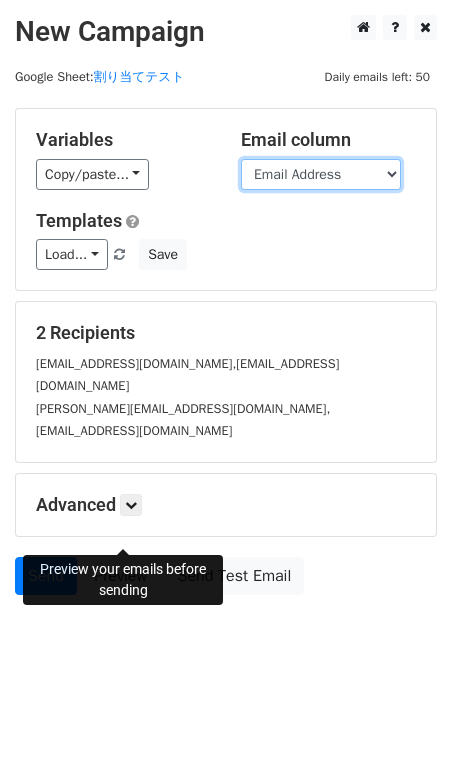 click on "顧客コード
件名
Email Address
CC_Email
Company_Name
kayamoto_Count
NPL_Count
IshibeBlanc_Count
En_este_cabo_Count" at bounding box center (321, 174) 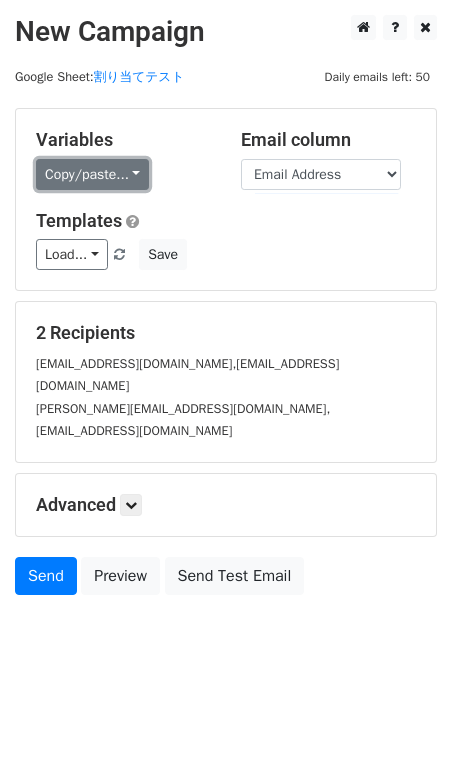 click on "Copy/paste..." at bounding box center (92, 174) 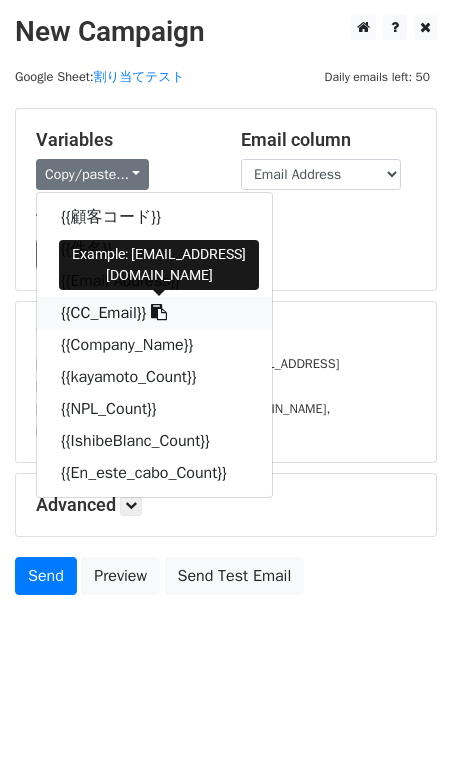 click on "{{CC_Email}}" at bounding box center (154, 313) 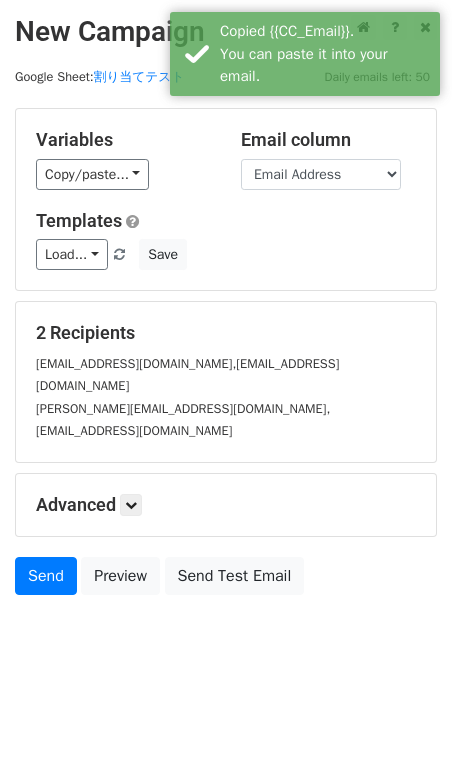 click on "Load...
No templates saved
Save" at bounding box center [226, 254] 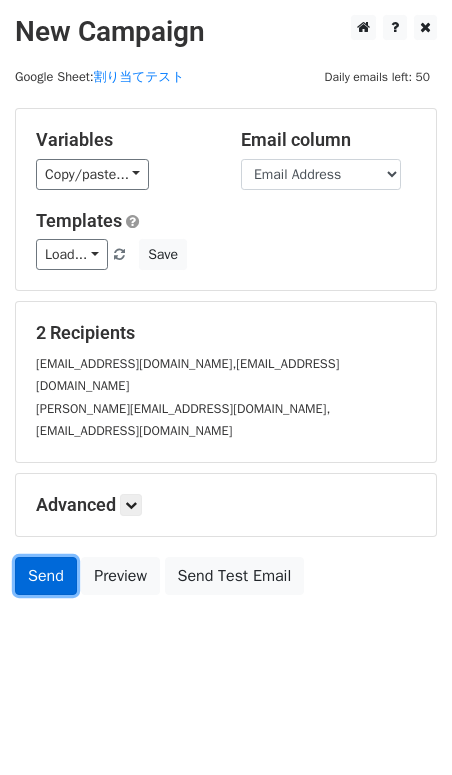click on "Send" at bounding box center (46, 576) 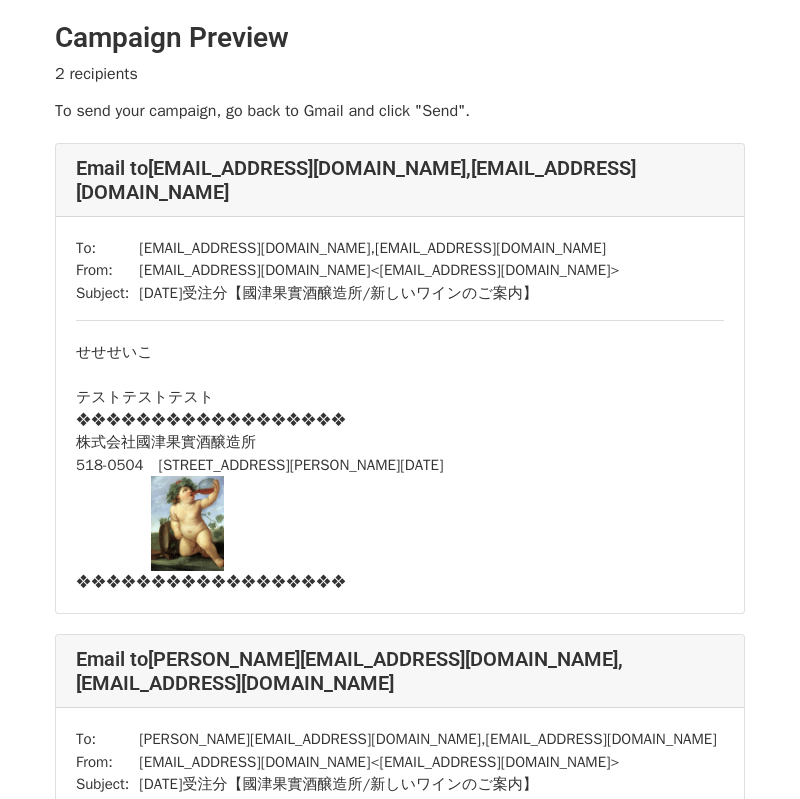scroll, scrollTop: 0, scrollLeft: 0, axis: both 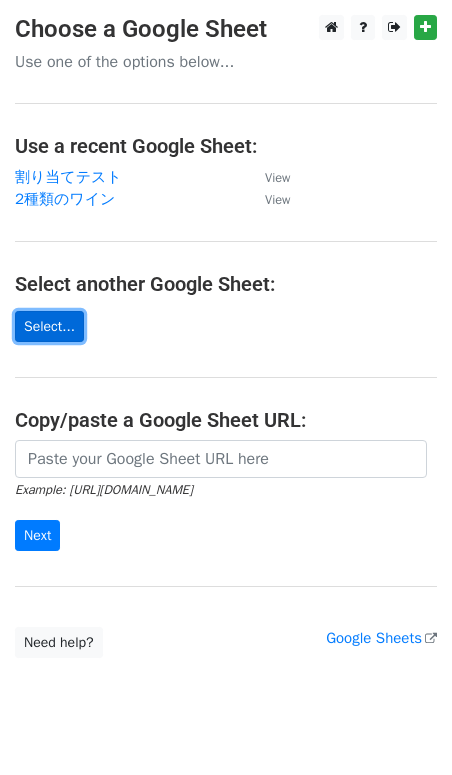 click on "Select..." at bounding box center [49, 326] 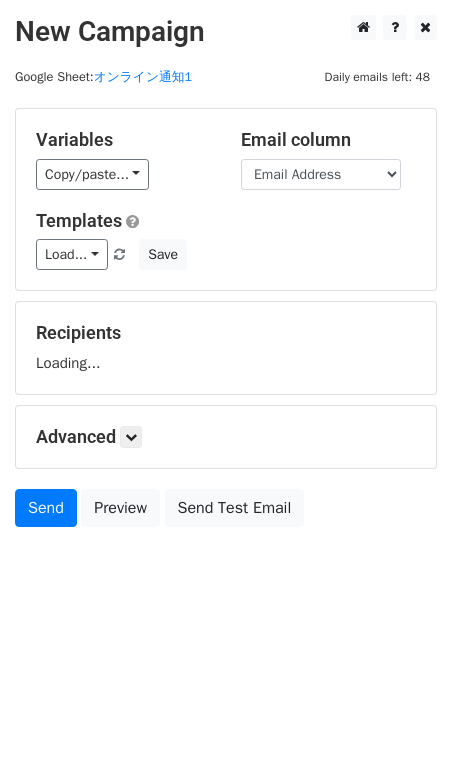 scroll, scrollTop: 0, scrollLeft: 0, axis: both 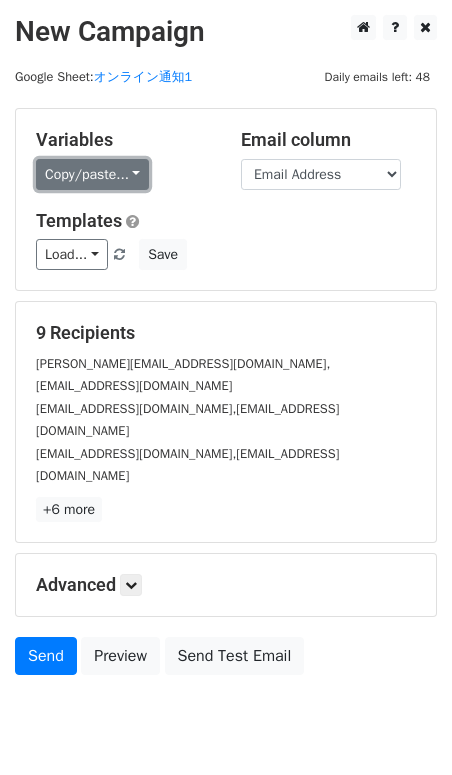 click on "Copy/paste..." at bounding box center [92, 174] 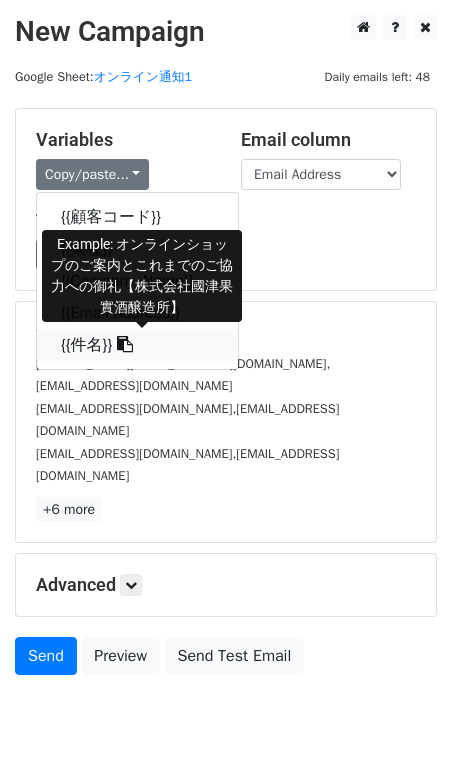 click on "{{件名}}" at bounding box center [137, 345] 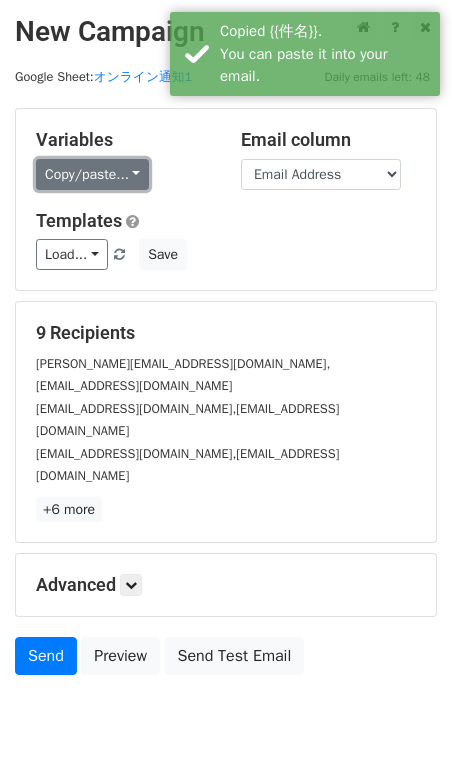 click on "Copy/paste..." at bounding box center (92, 174) 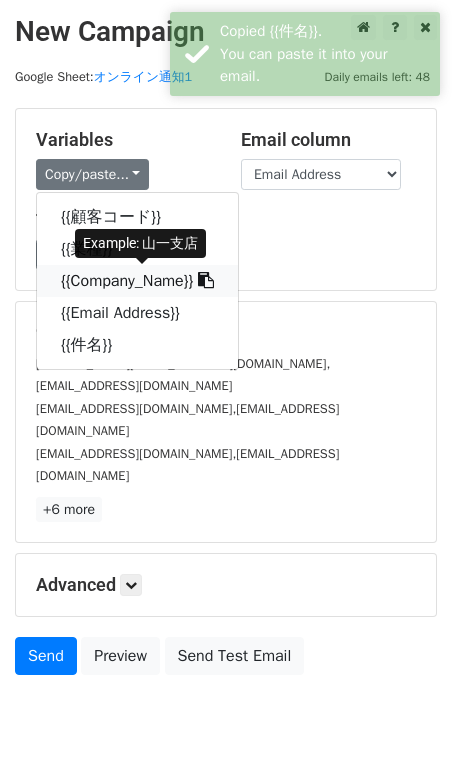 click on "{{Company_Name}}" at bounding box center (137, 281) 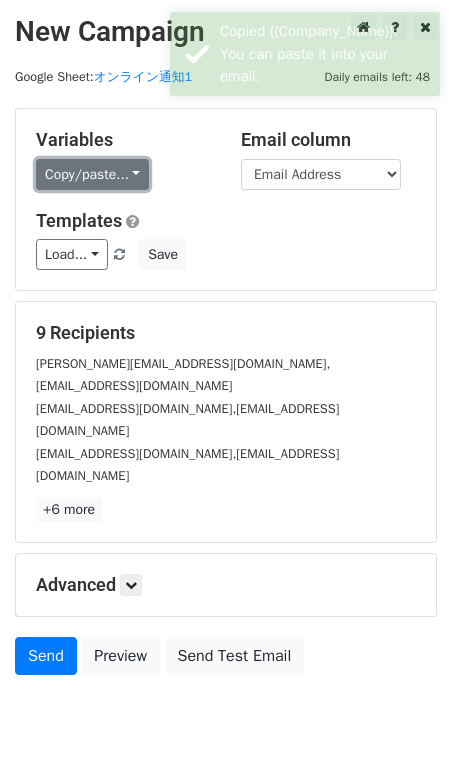 click on "Copy/paste..." at bounding box center [92, 174] 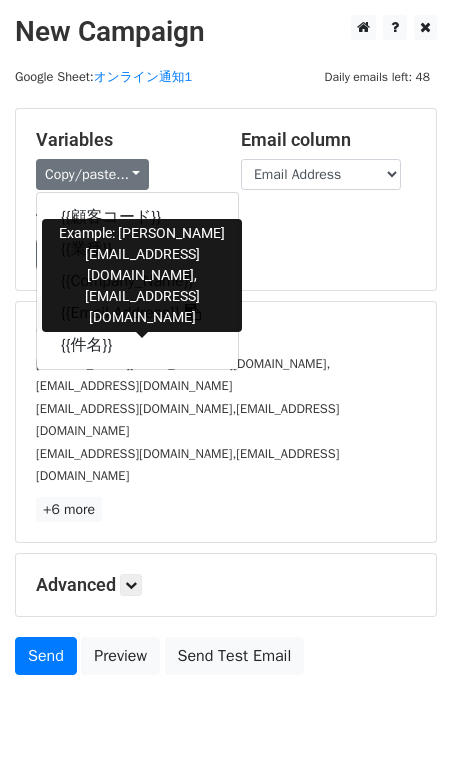click on "{{Email Address}}" at bounding box center [137, 313] 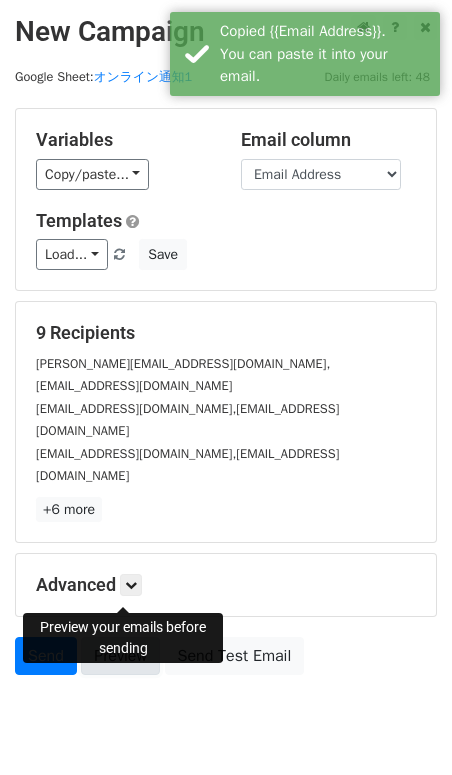 click on "Preview" at bounding box center [120, 656] 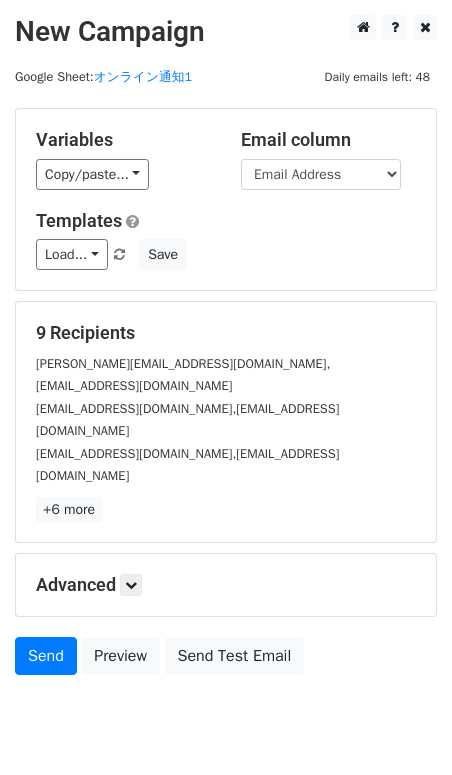 click on "New Campaign
Daily emails left: 48
Google Sheet:
オンライン通知1
Variables
Copy/paste...
{{顧客コード}}
{{業種}}
{{Company_Name}}
{{Email Address}}
{{件名}}
Email column
顧客コード
業種
Company_Name
Email Address
件名
Templates
Load...
No templates saved
Save
9 Recipients
yasushi-m@merlot.jp,info@kunitsu-wine.com
info@ethelvine.com,info@kunitsu-wine.com
batons@macuisine2002.com,info@kunitsu-wine.com
+6 more
9 Recipients
×
yasushi-m@merlot.jp,info@kunitsu-wine.com
info@ethelvine.com,info@kunitsu-wine.com
batons@macuisine2002.com,info@kunitsu-wine.com
lai@suntalk.jp,info@kunitsu-wine.com
info@r-wineshop.com,info@kunitsu-wine.com
yoshida@mina-perhonen.jp,info@kunitsu-wine.com
Close" at bounding box center (226, 422) 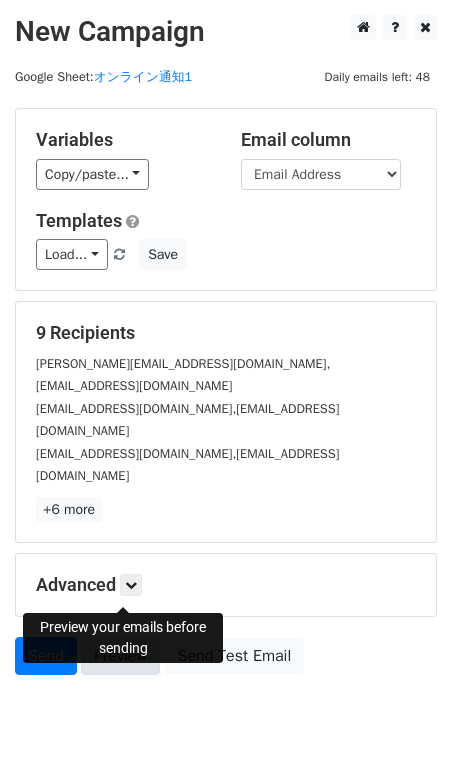 click on "Preview" at bounding box center (120, 656) 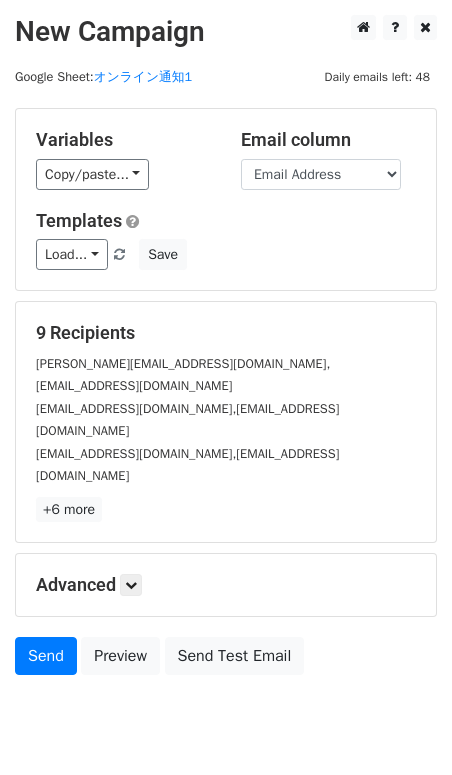 click on "New Campaign
Daily emails left: 48
Google Sheet:
オンライン通知1
Variables
Copy/paste...
{{顧客コード}}
{{業種}}
{{Company_Name}}
{{Email Address}}
{{件名}}
Email column
顧客コード
業種
Company_Name
Email Address
件名
Templates
Load...
No templates saved
Save
9 Recipients
yasushi-m@merlot.jp,info@kunitsu-wine.com
info@ethelvine.com,info@kunitsu-wine.com
batons@macuisine2002.com,info@kunitsu-wine.com
+6 more
9 Recipients
×
yasushi-m@merlot.jp,info@kunitsu-wine.com
info@ethelvine.com,info@kunitsu-wine.com
batons@macuisine2002.com,info@kunitsu-wine.com
lai@suntalk.jp,info@kunitsu-wine.com
info@r-wineshop.com,info@kunitsu-wine.com
yoshida@mina-perhonen.jp,info@kunitsu-wine.com
Close" at bounding box center (226, 422) 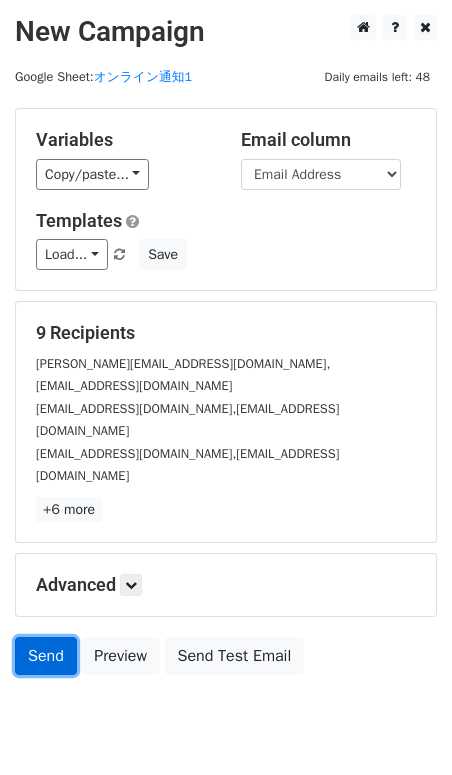 click on "Send" at bounding box center [46, 656] 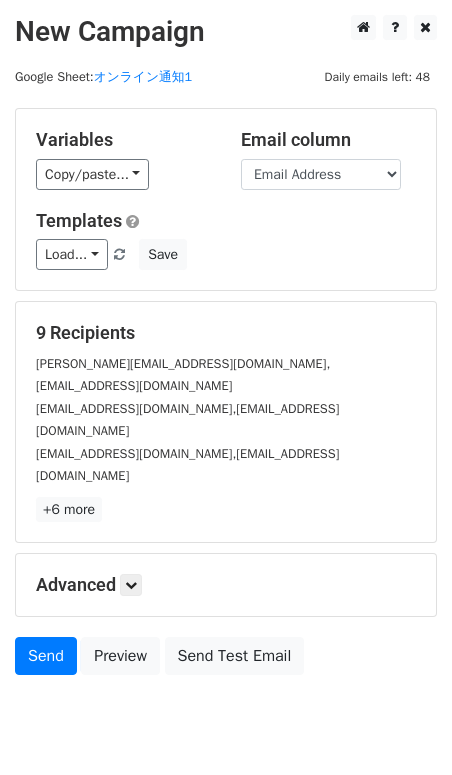 click on "Templates" at bounding box center [226, 221] 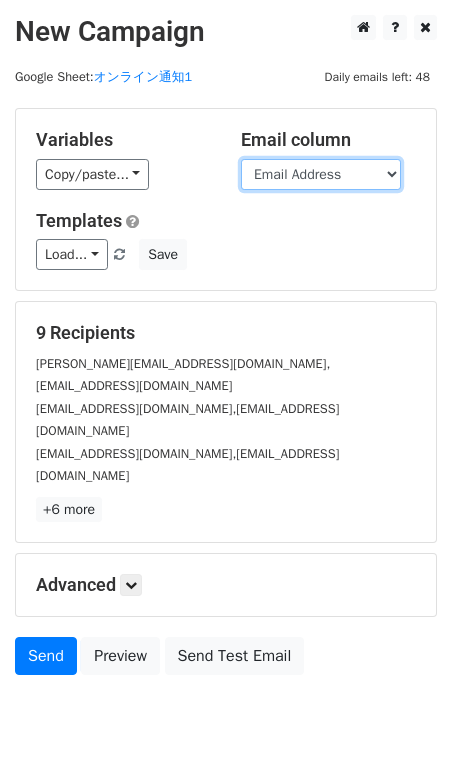click on "顧客コード
業種
Company_Name
Email Address
件名" at bounding box center [321, 174] 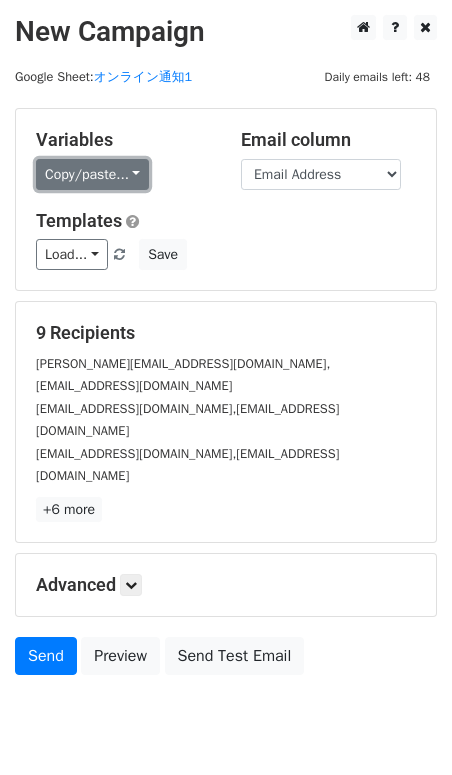 click on "Copy/paste..." at bounding box center (92, 174) 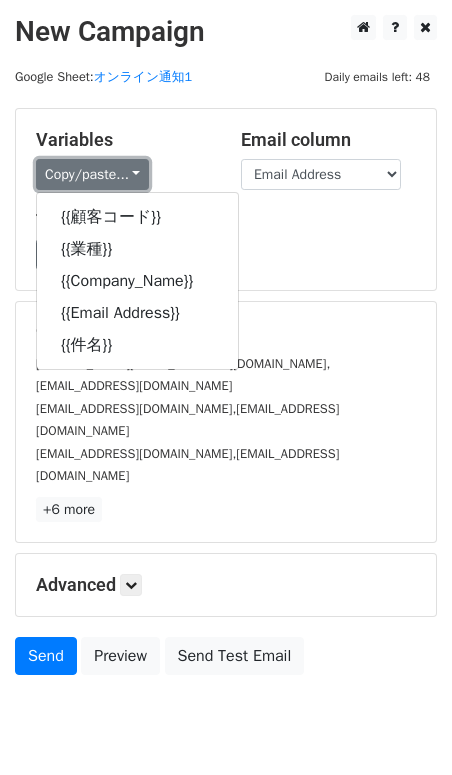 click on "Copy/paste..." at bounding box center (92, 174) 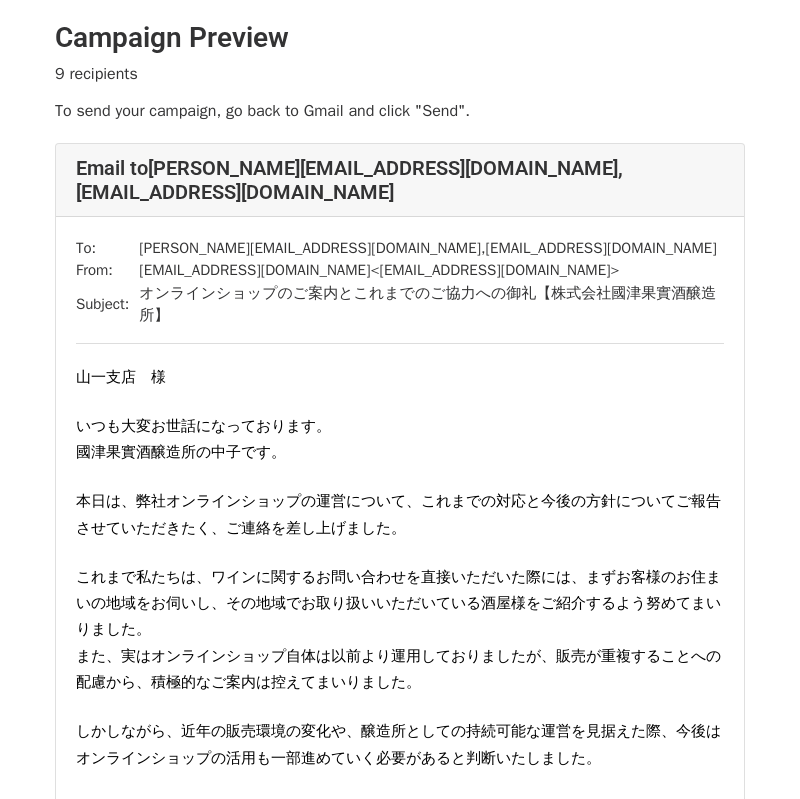 scroll, scrollTop: 0, scrollLeft: 0, axis: both 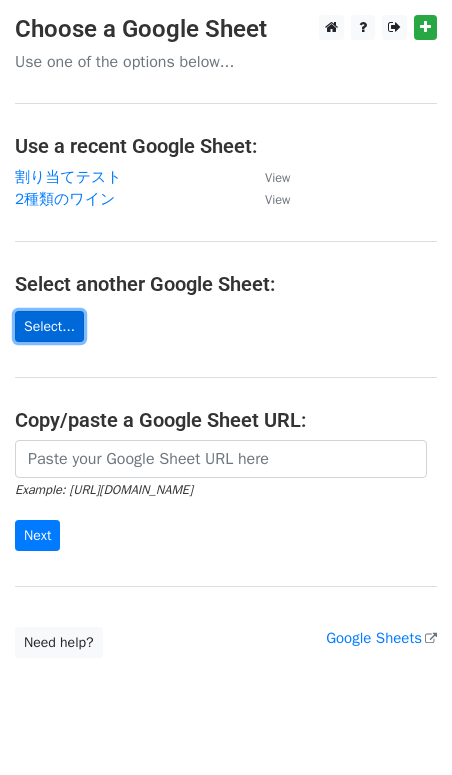click on "Select..." at bounding box center [49, 326] 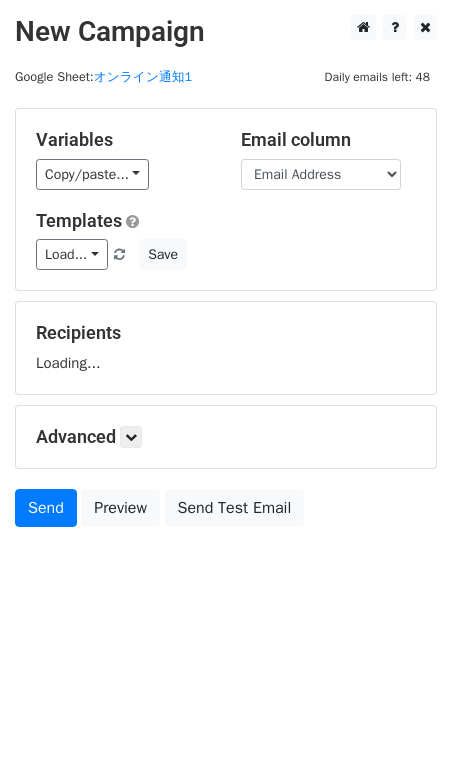 scroll, scrollTop: 0, scrollLeft: 0, axis: both 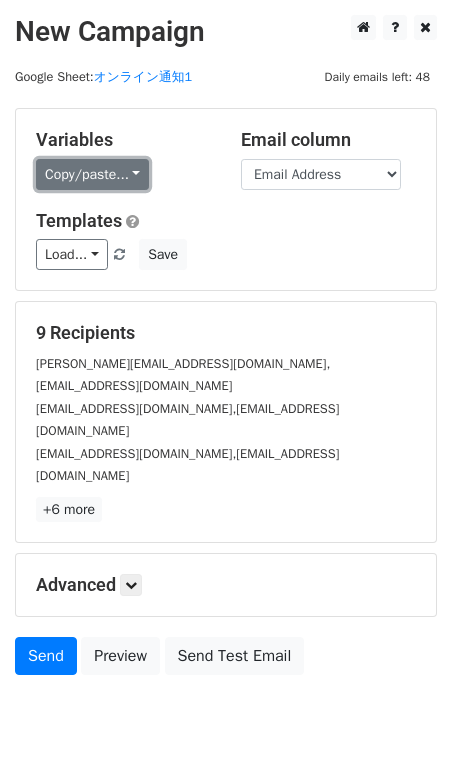click on "Copy/paste..." at bounding box center [92, 174] 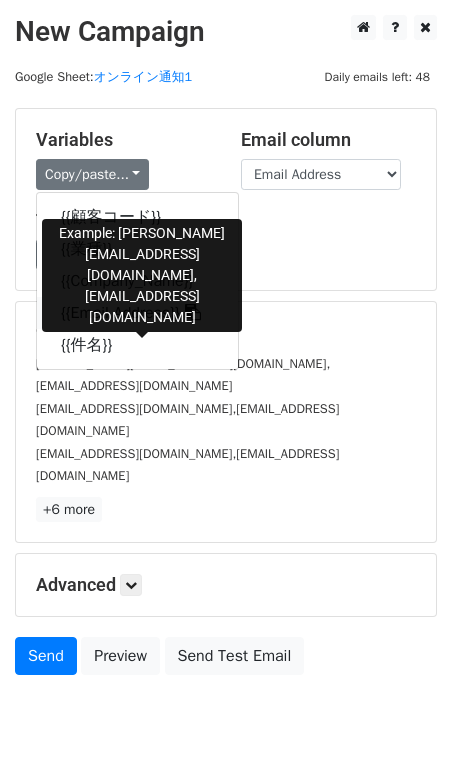 click at bounding box center [193, 312] 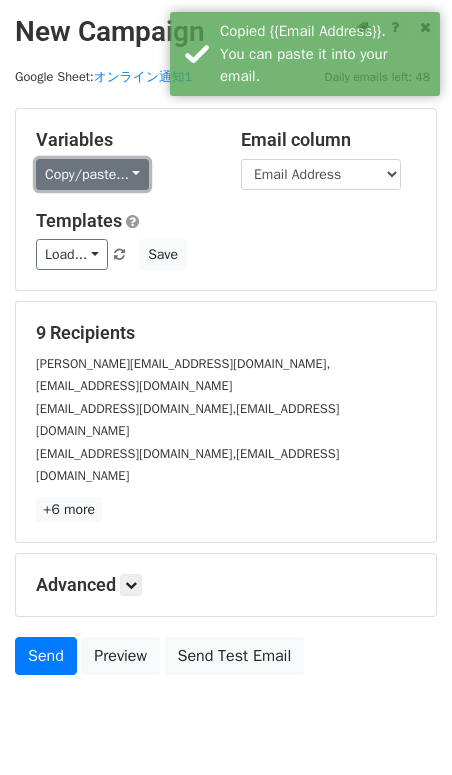 click on "Copy/paste..." at bounding box center [92, 174] 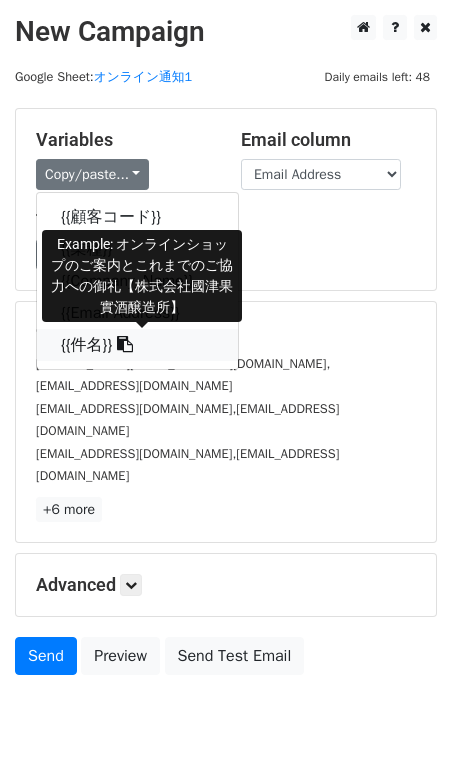 click on "{{件名}}" at bounding box center [137, 345] 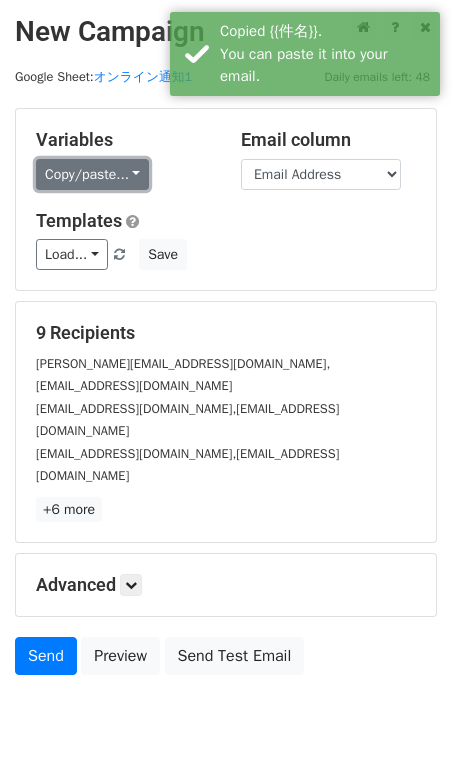 click on "Copy/paste..." at bounding box center (92, 174) 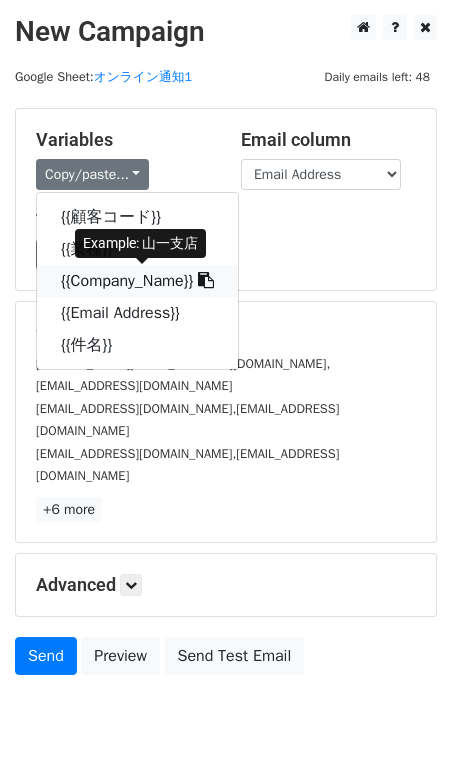 click at bounding box center (206, 280) 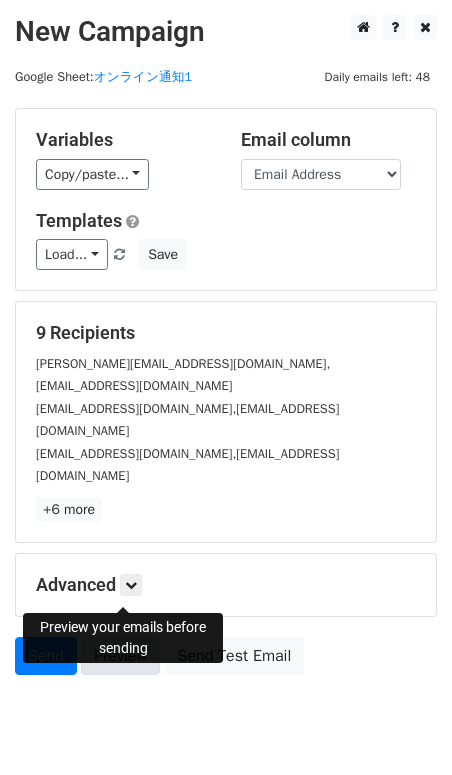 click on "Preview" at bounding box center (120, 656) 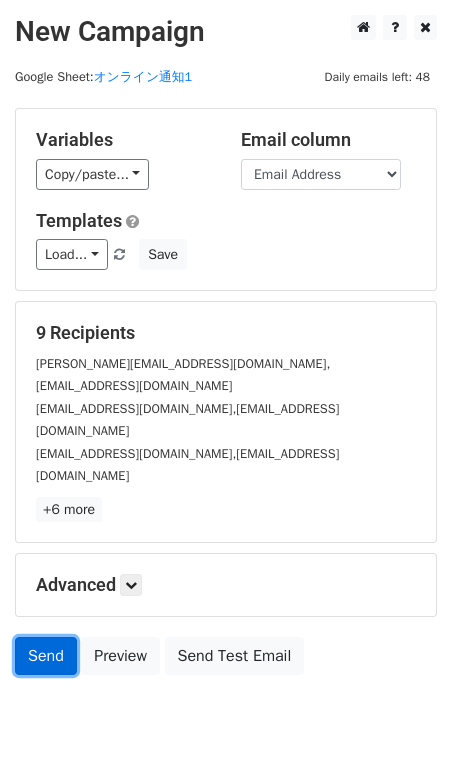 click on "Send" at bounding box center [46, 656] 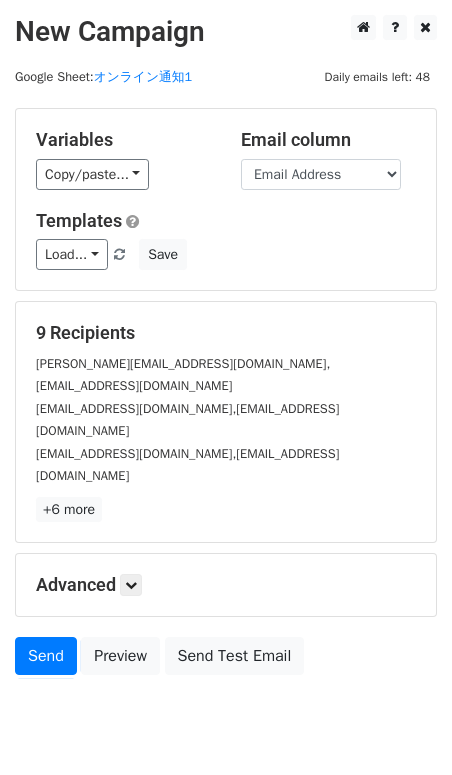 click on "New Campaign" at bounding box center (226, 32) 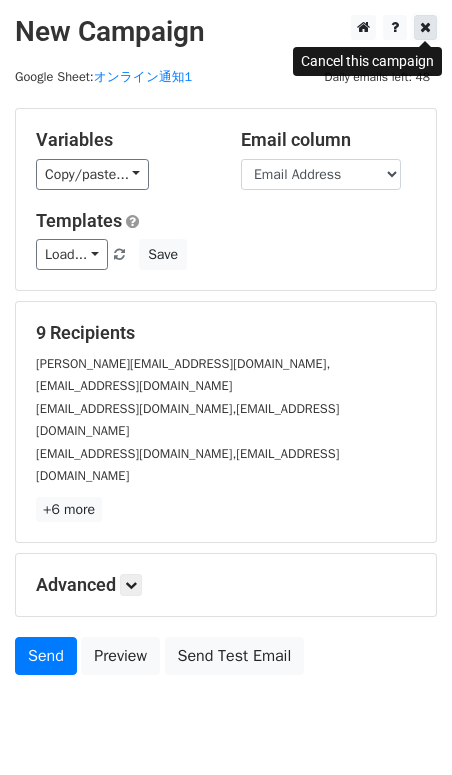 click at bounding box center (425, 27) 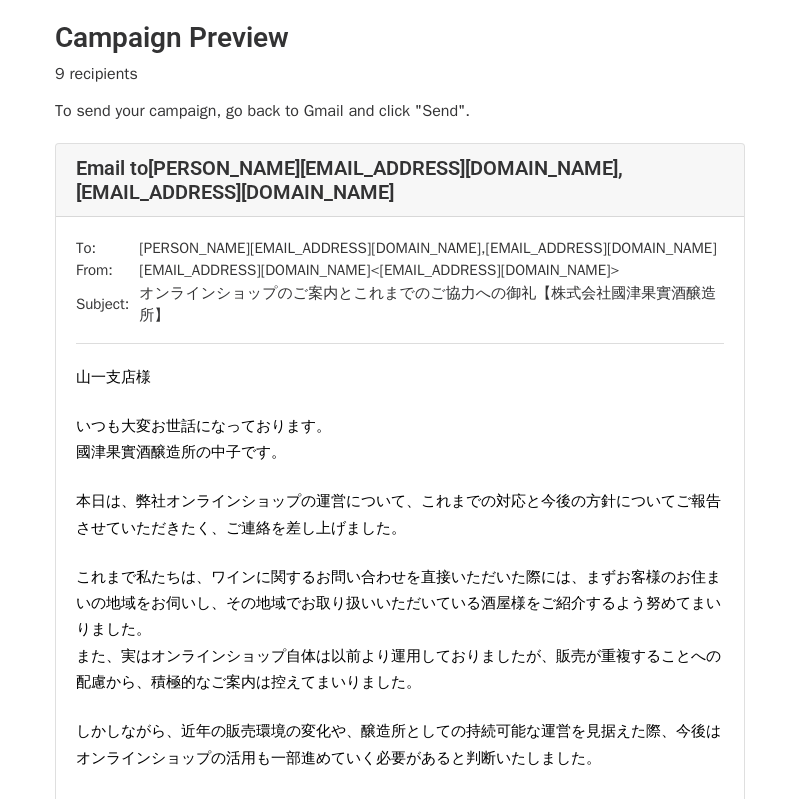 scroll, scrollTop: 0, scrollLeft: 0, axis: both 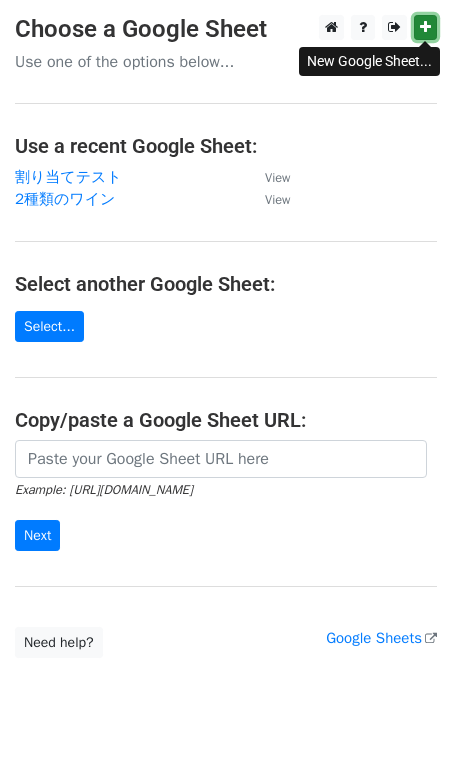 click at bounding box center (425, 27) 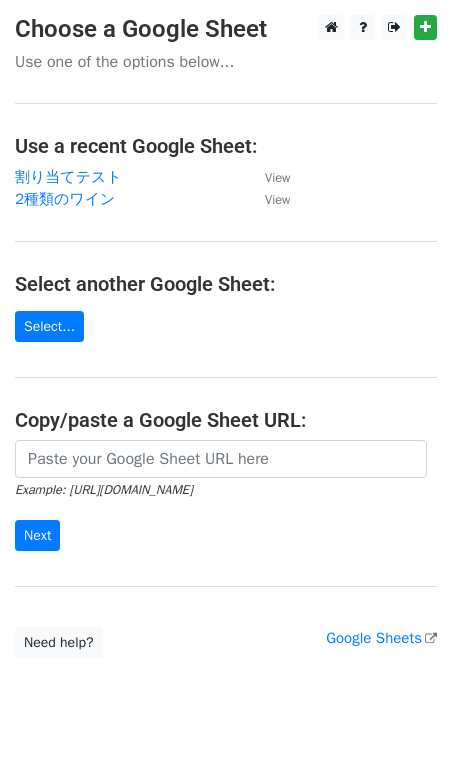 click on "Choose a Google Sheet" at bounding box center [226, 29] 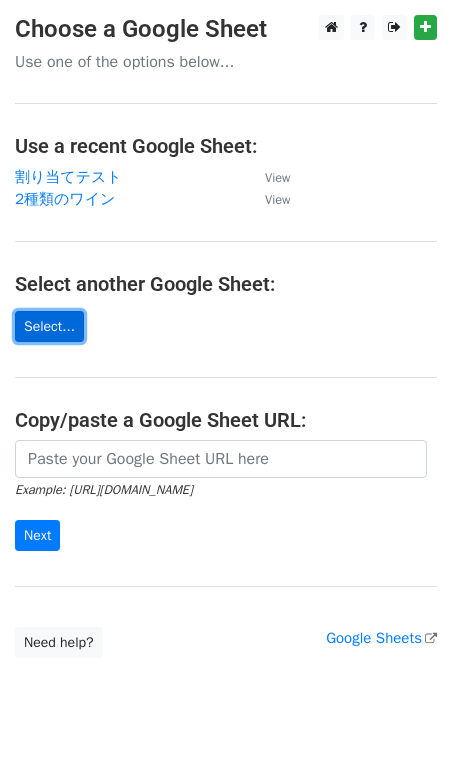 click on "Select..." at bounding box center [49, 326] 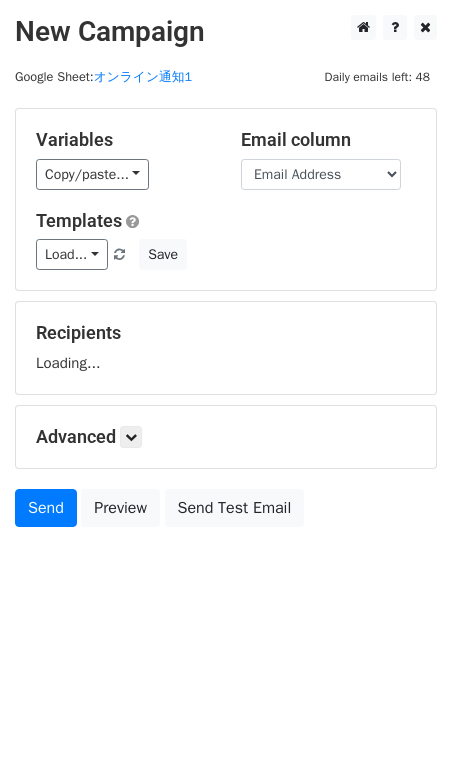 scroll, scrollTop: 0, scrollLeft: 0, axis: both 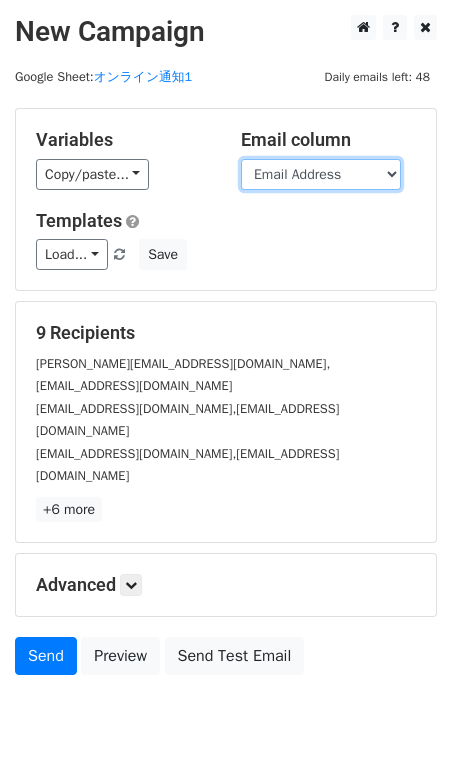 click on "顧客コード
業種
Company_Name
Email Address
件名" at bounding box center (321, 174) 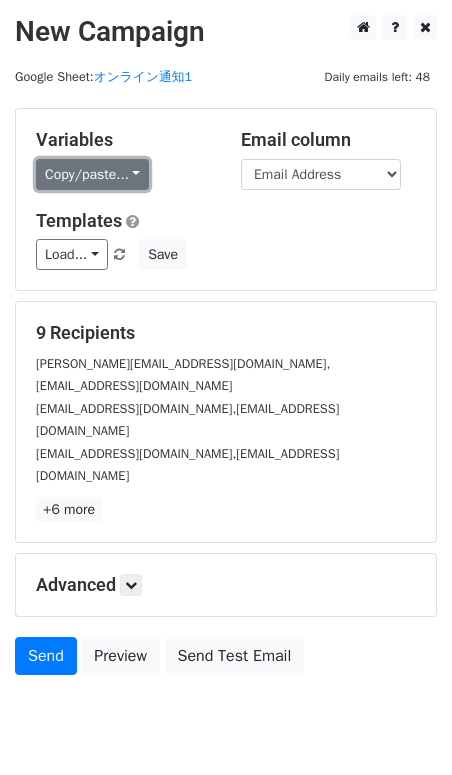 click on "Copy/paste..." at bounding box center [92, 174] 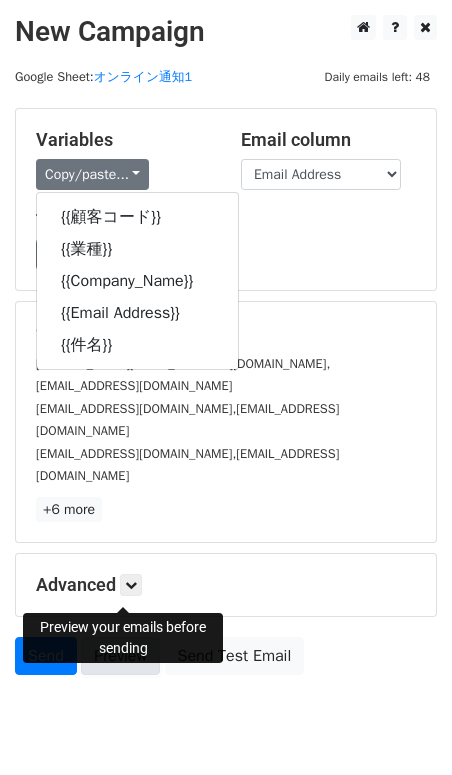 click on "Preview" at bounding box center [120, 656] 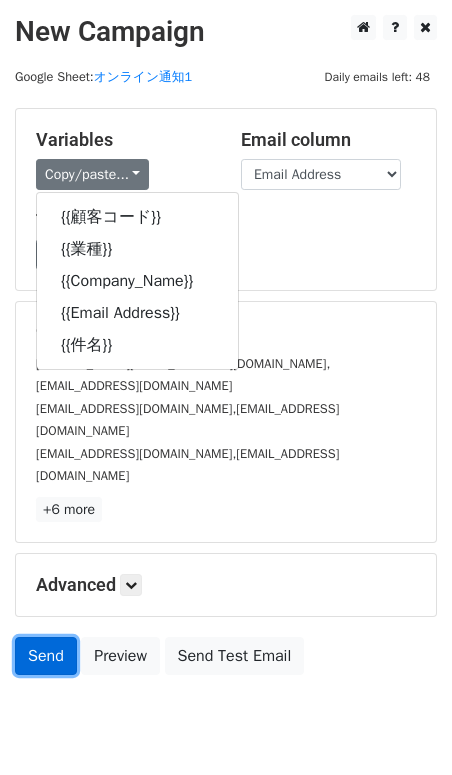 click on "Send" at bounding box center (46, 656) 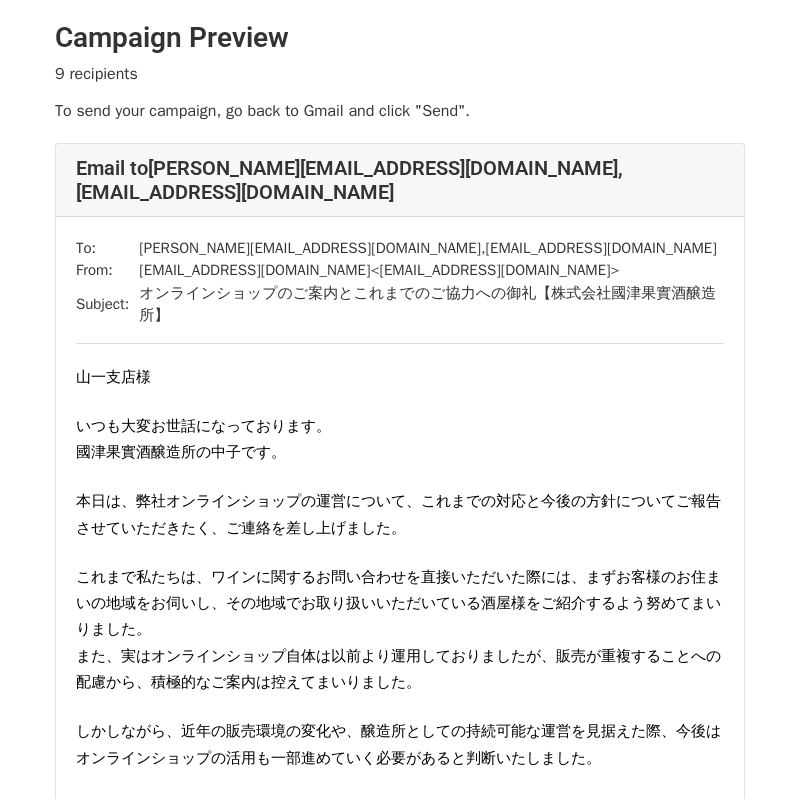 scroll, scrollTop: 0, scrollLeft: 0, axis: both 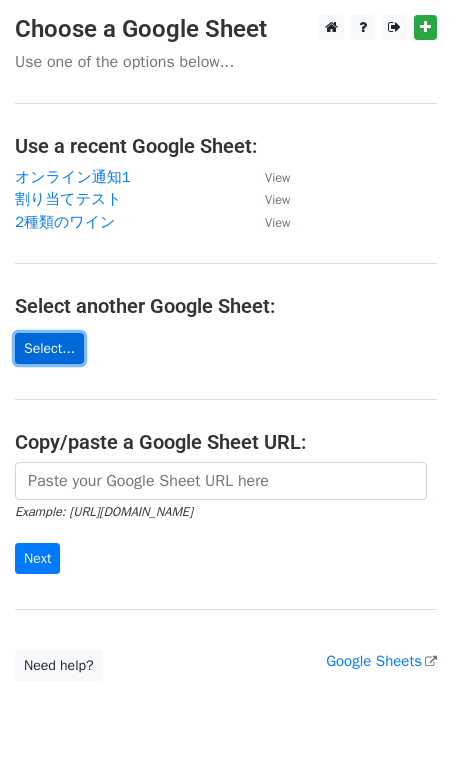 click on "Select..." at bounding box center [49, 348] 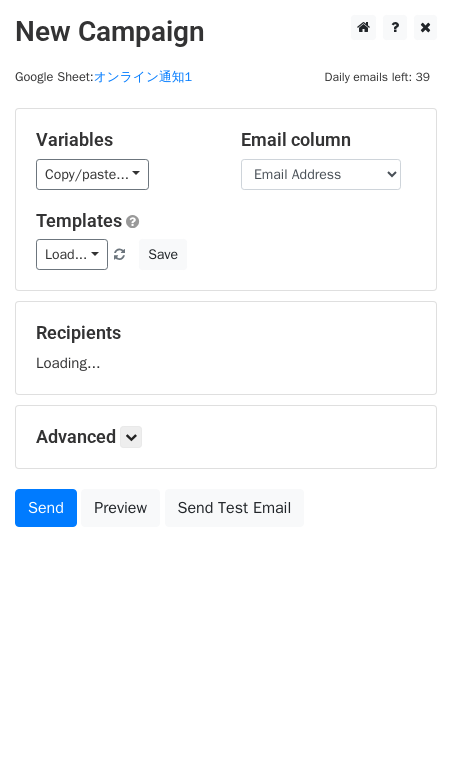 scroll, scrollTop: 0, scrollLeft: 0, axis: both 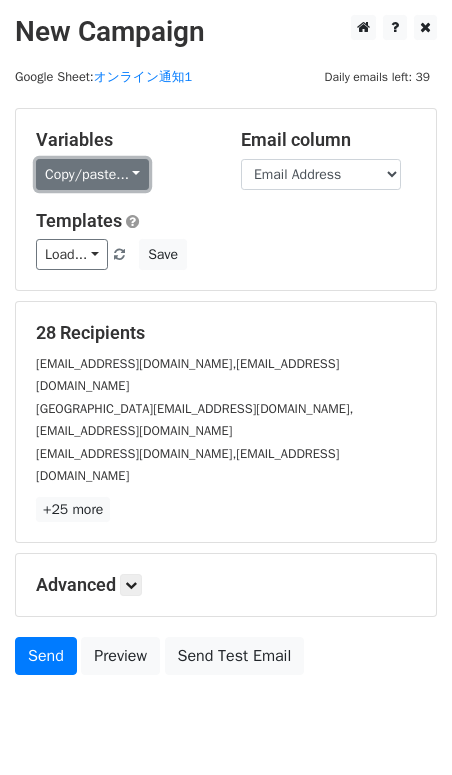 click on "Copy/paste..." at bounding box center [92, 174] 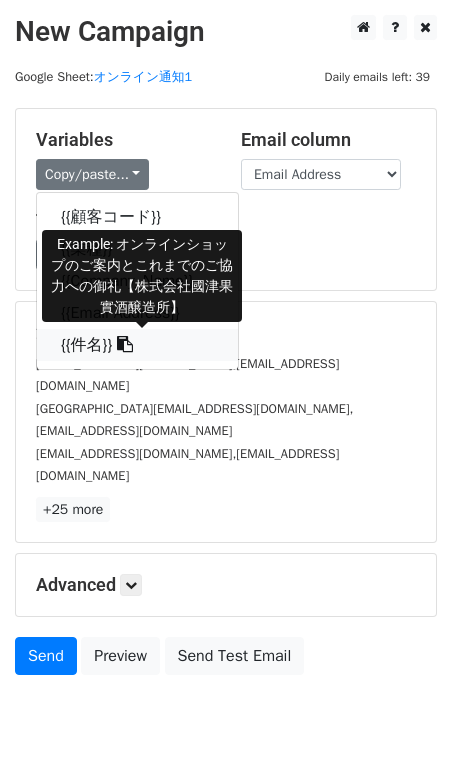 click on "{{件名}}" at bounding box center (137, 345) 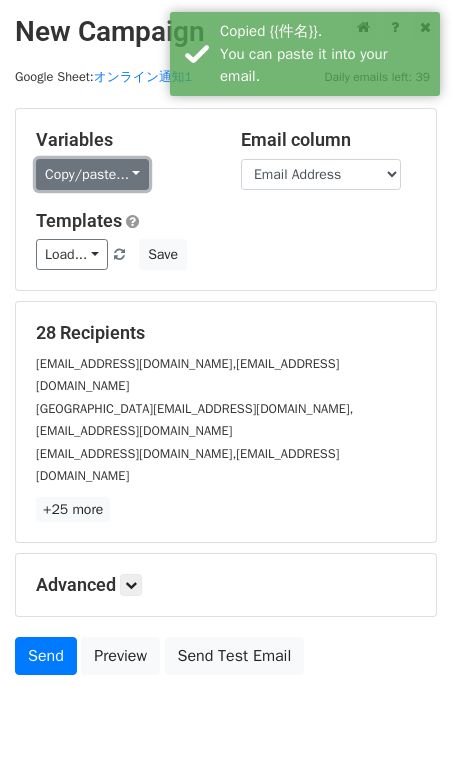 click on "Copy/paste..." at bounding box center (92, 174) 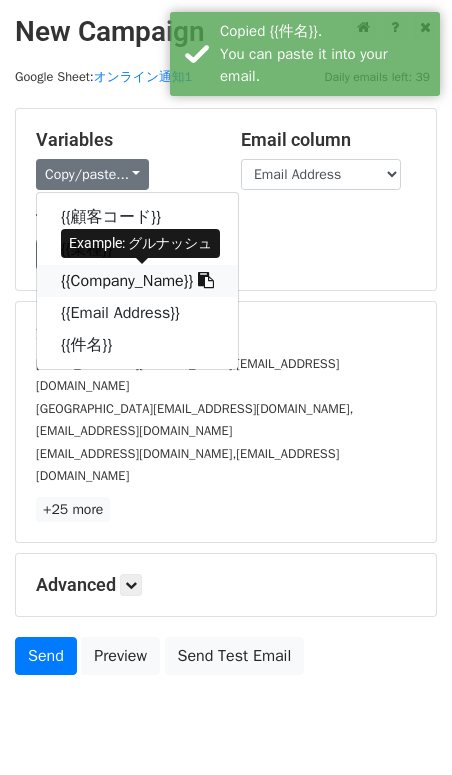 click at bounding box center [206, 280] 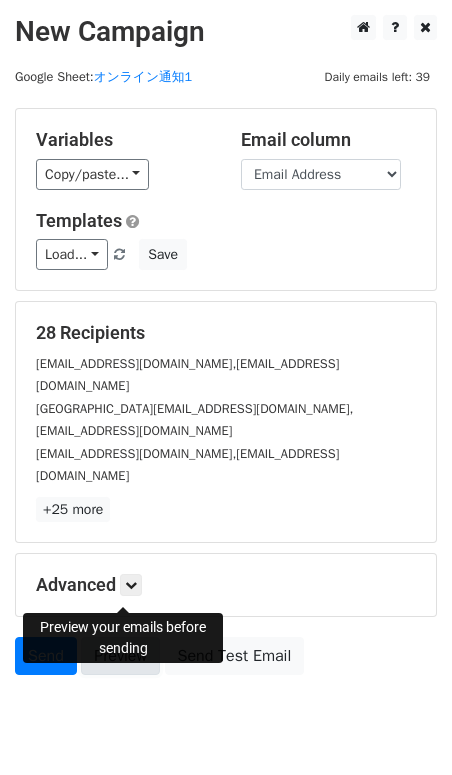 click on "Preview" at bounding box center (120, 656) 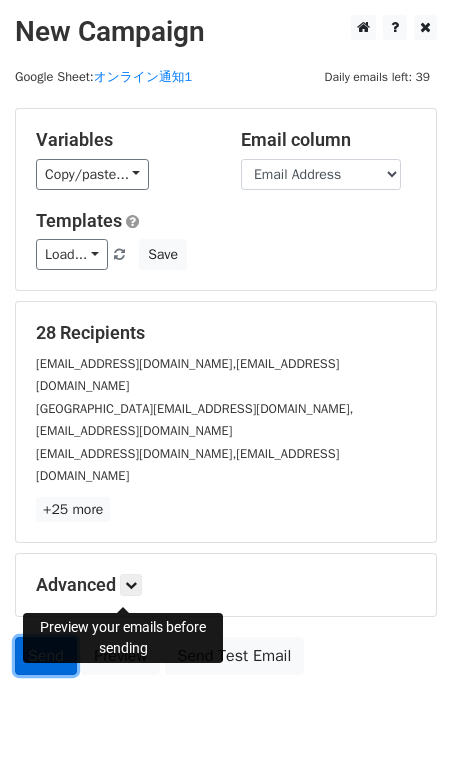 click on "Send" at bounding box center [46, 656] 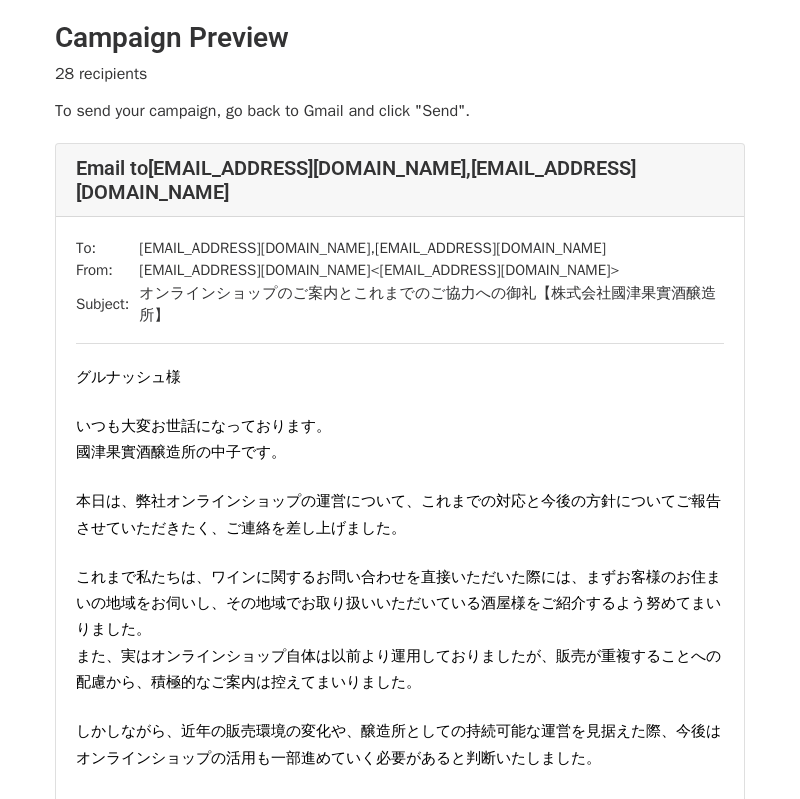 scroll, scrollTop: 0, scrollLeft: 0, axis: both 